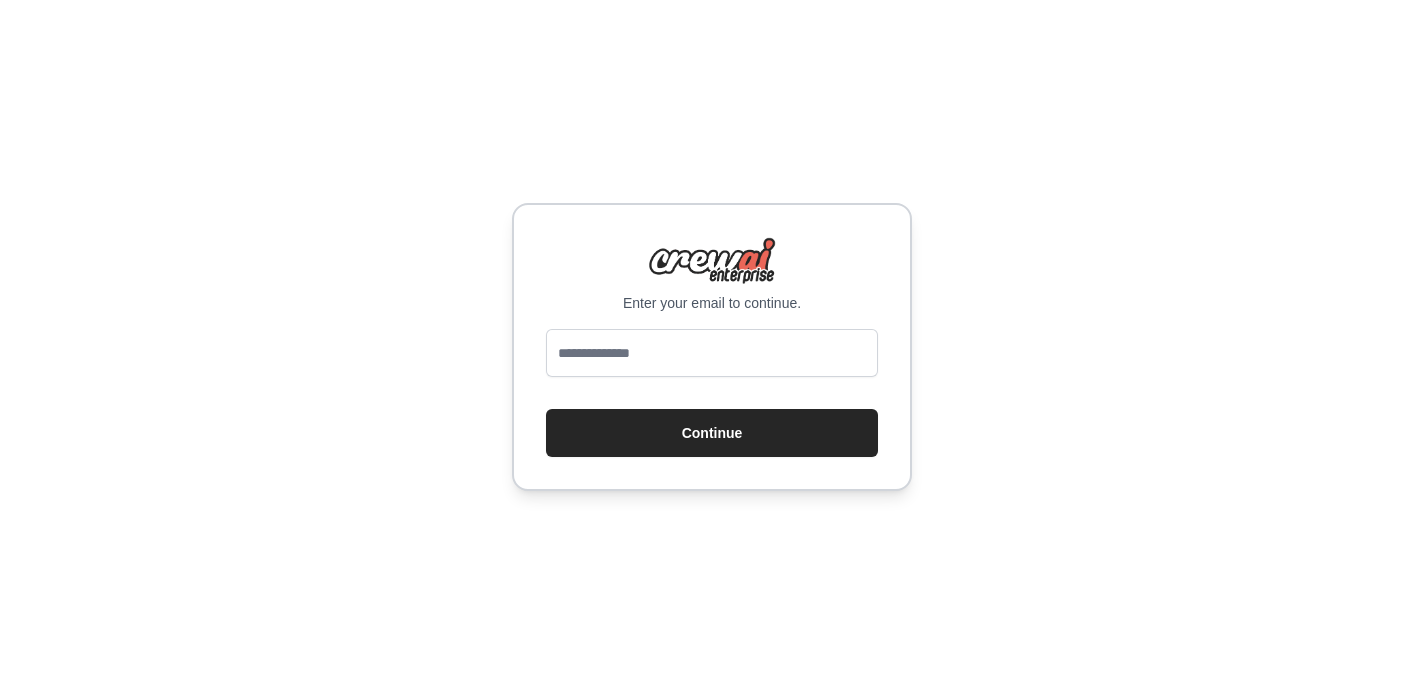 scroll, scrollTop: 0, scrollLeft: 0, axis: both 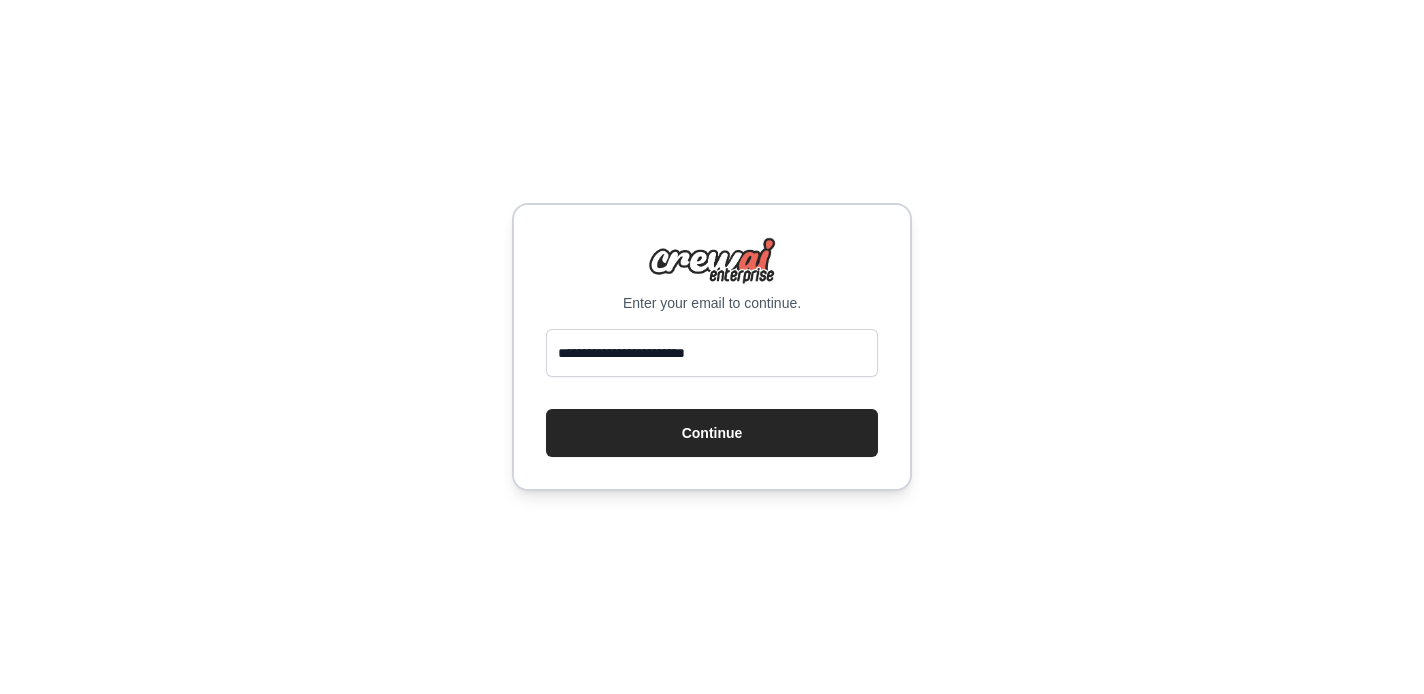 type on "**********" 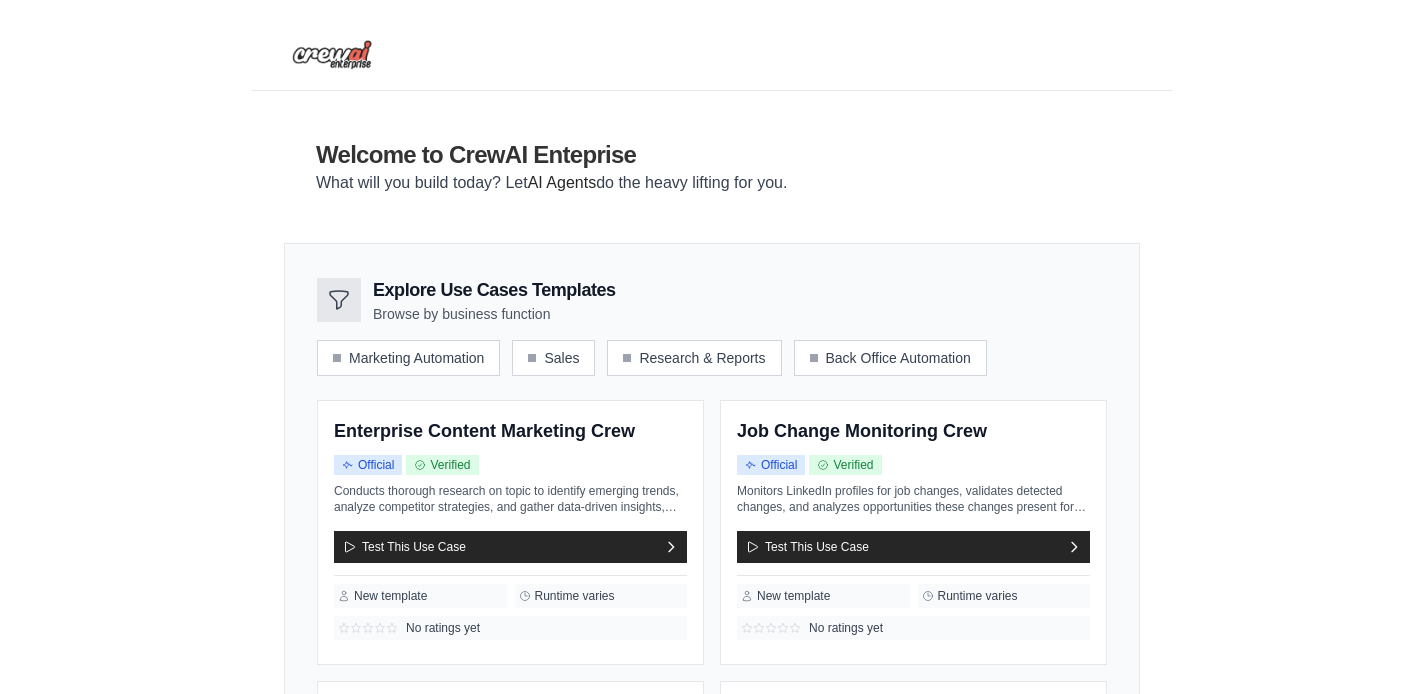 scroll, scrollTop: 0, scrollLeft: 0, axis: both 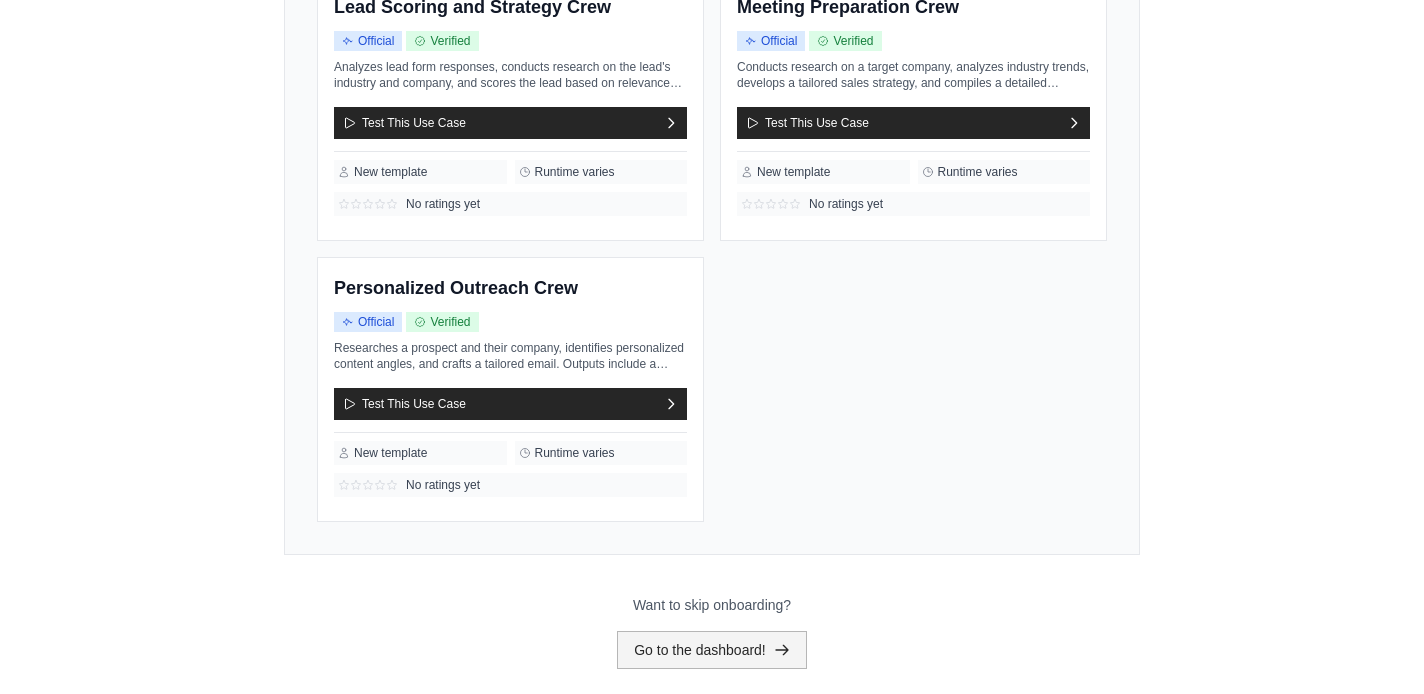 click on "Go to the dashboard!" at bounding box center (712, 650) 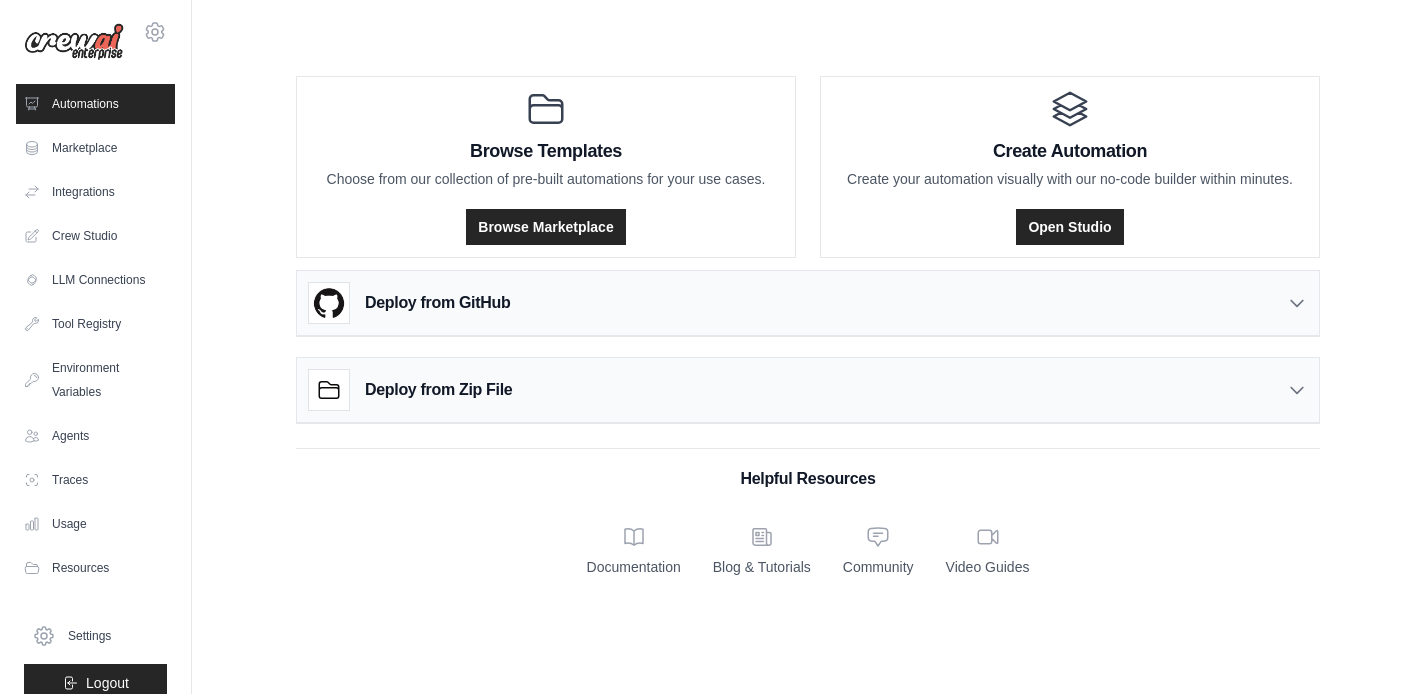 scroll, scrollTop: 0, scrollLeft: 0, axis: both 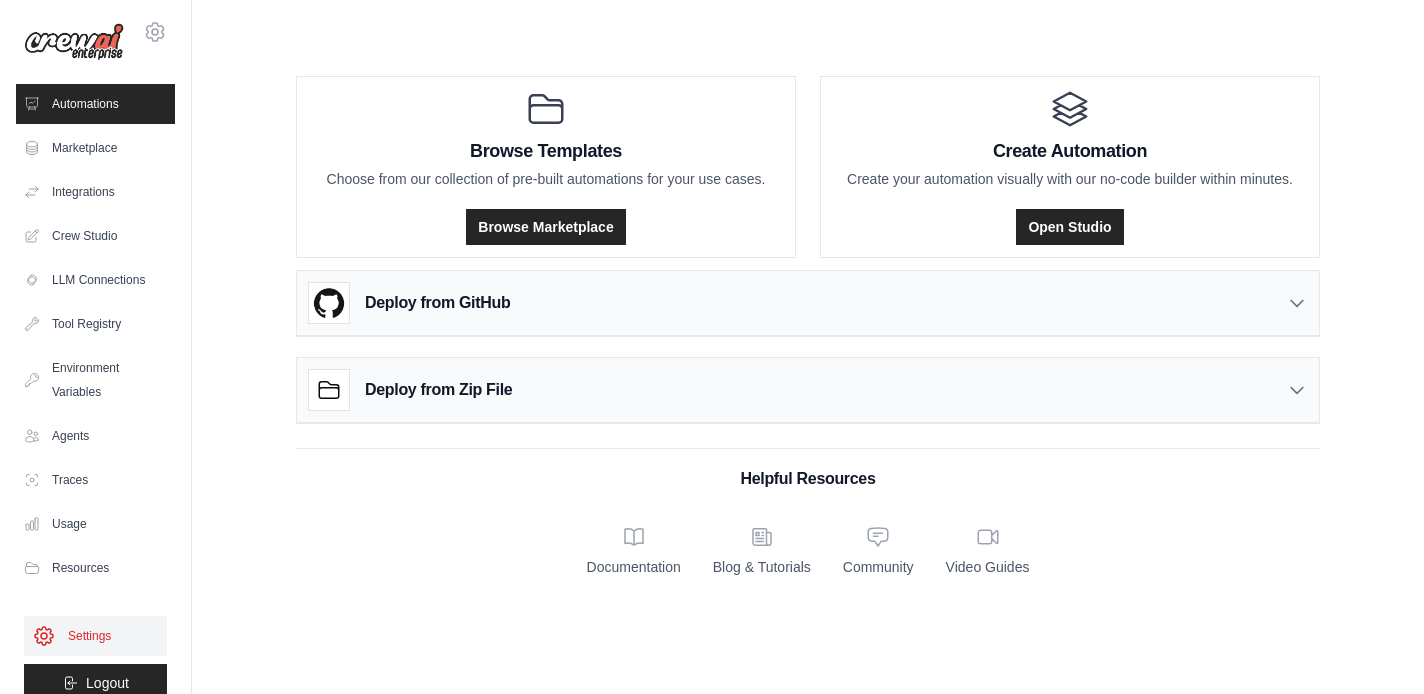 click on "Settings" at bounding box center [95, 636] 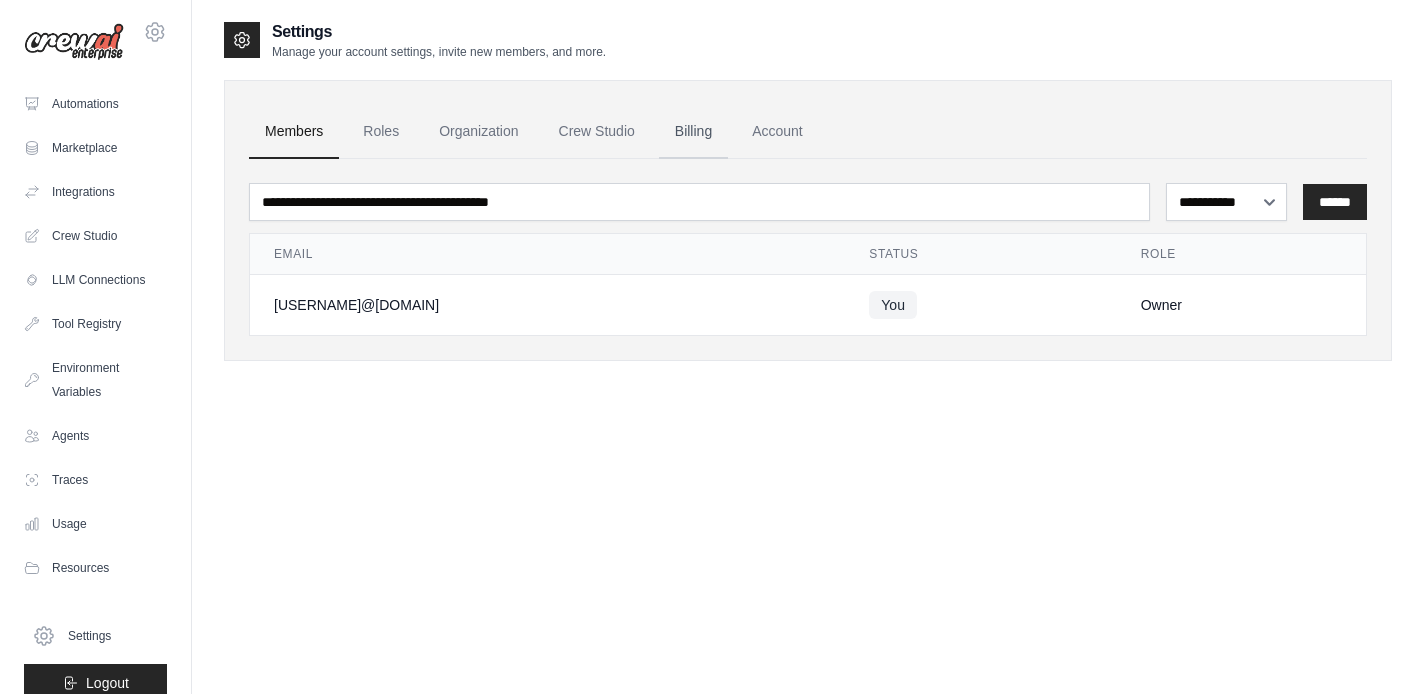 click on "Billing" at bounding box center (693, 132) 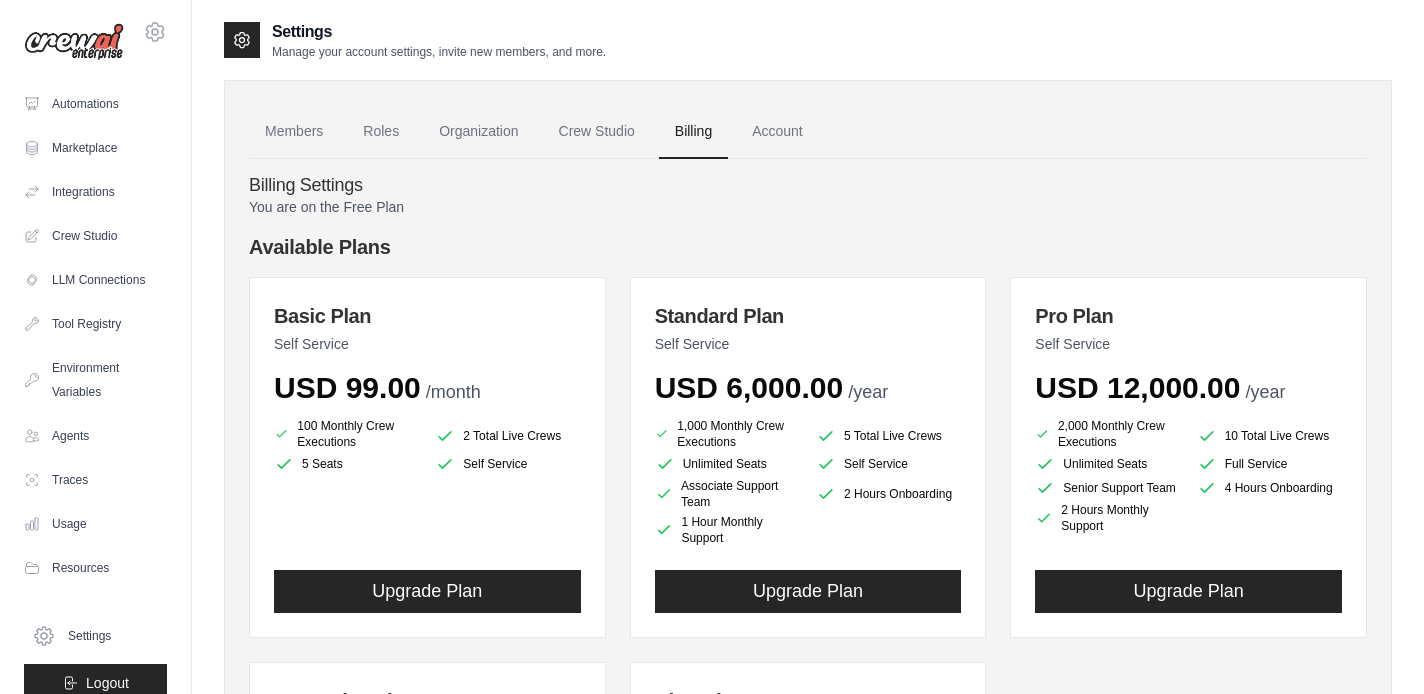 scroll, scrollTop: 0, scrollLeft: 0, axis: both 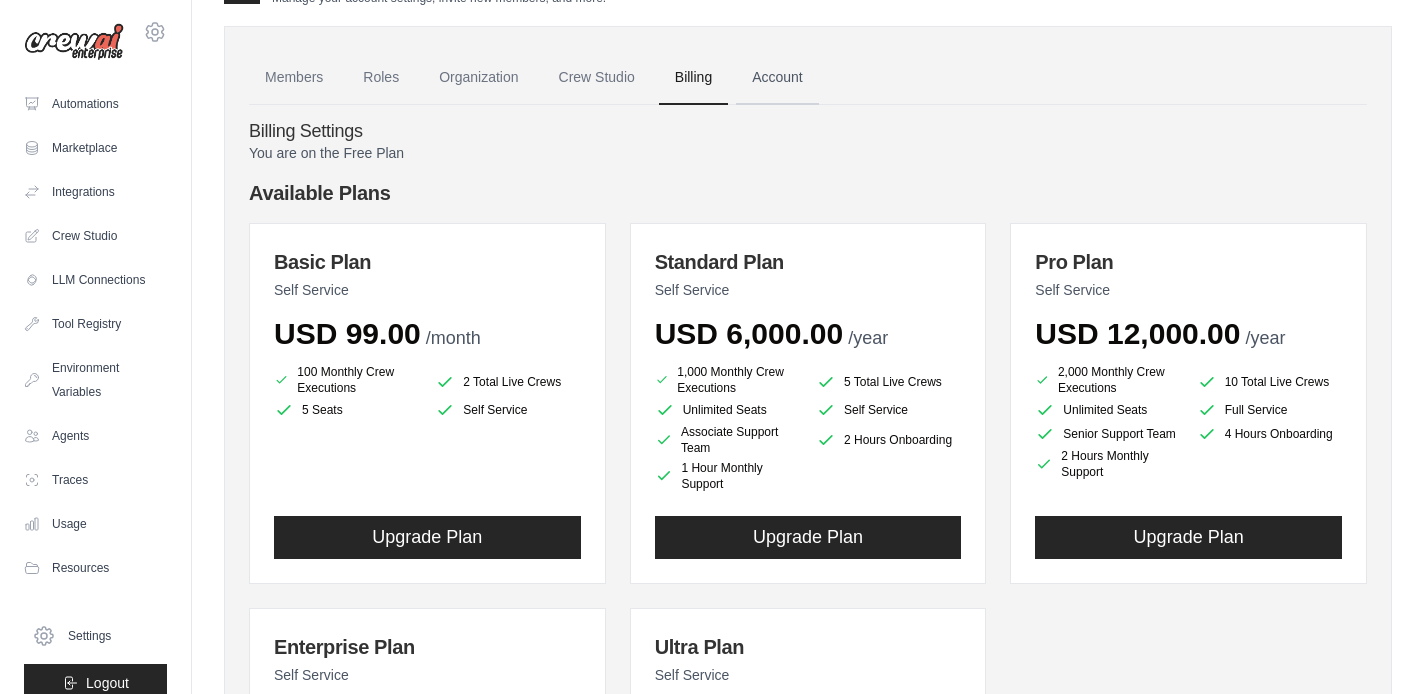 click on "Account" at bounding box center (777, 78) 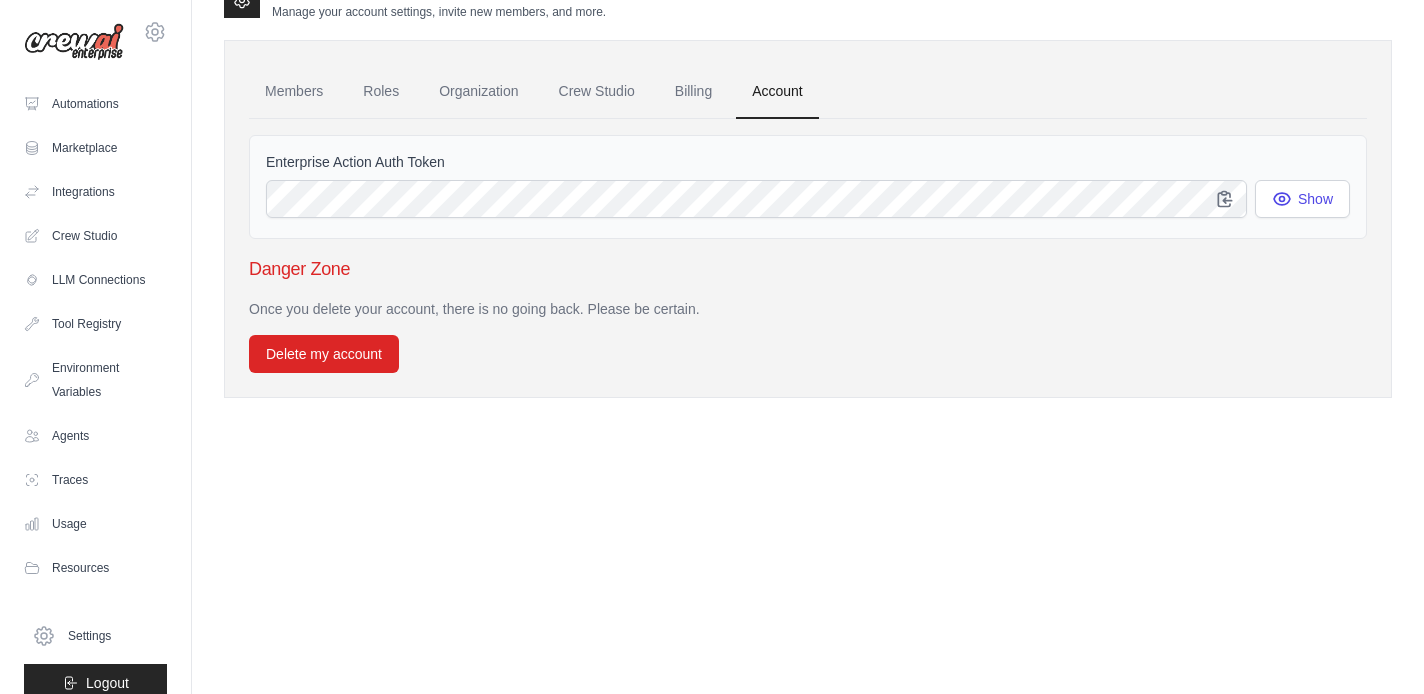 scroll, scrollTop: 0, scrollLeft: 0, axis: both 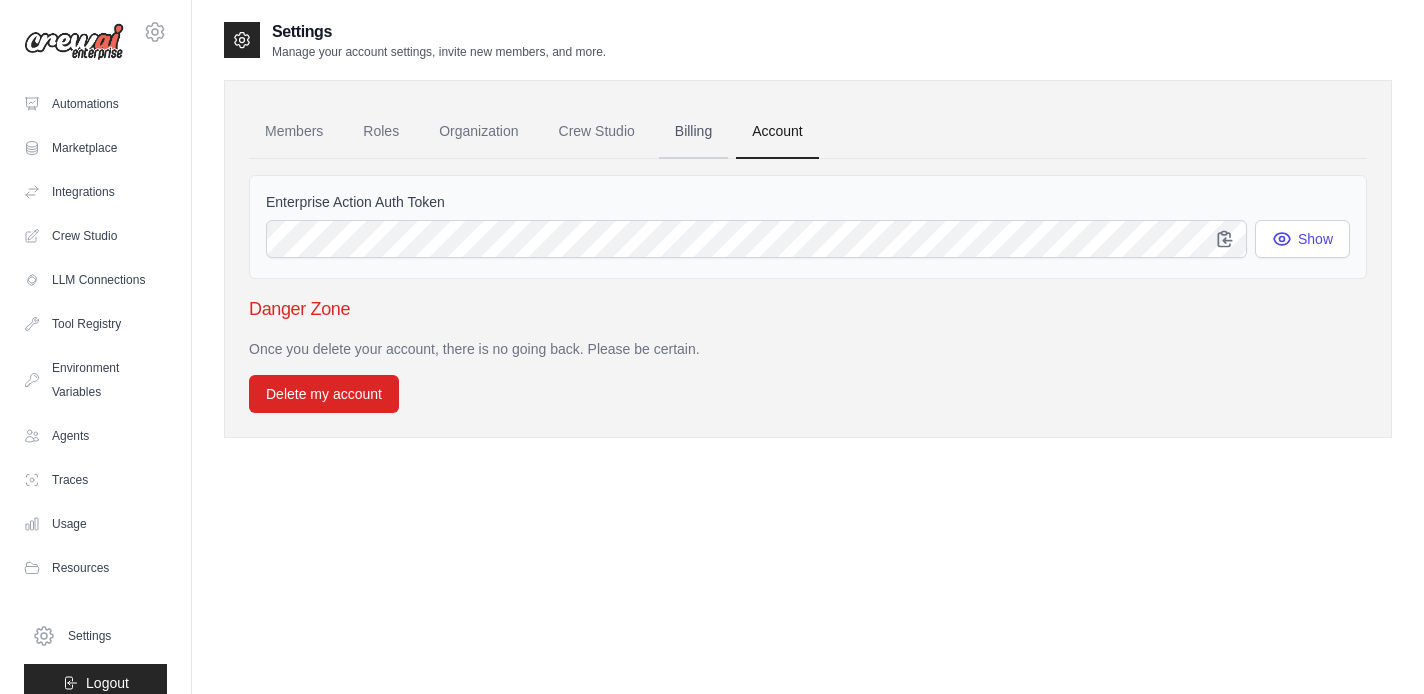 click on "Billing" at bounding box center [693, 132] 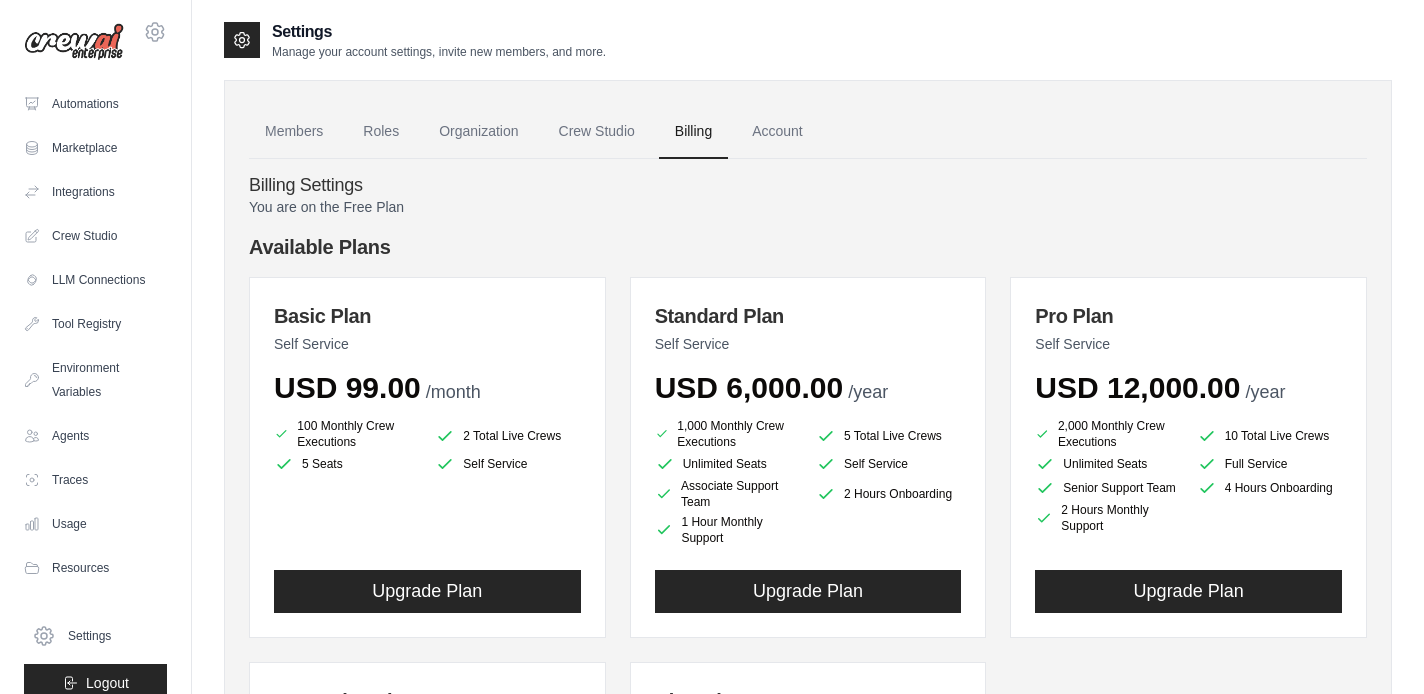 scroll, scrollTop: 0, scrollLeft: 0, axis: both 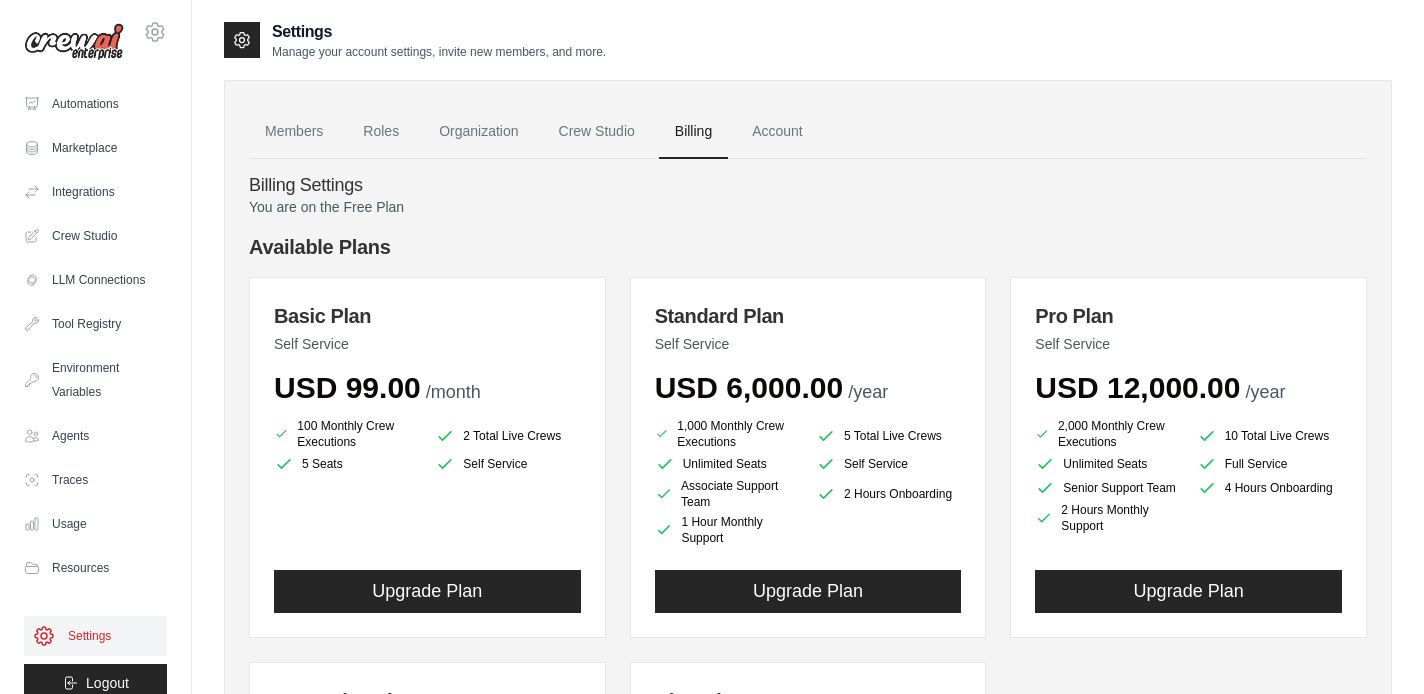 click on "Settings" at bounding box center [95, 636] 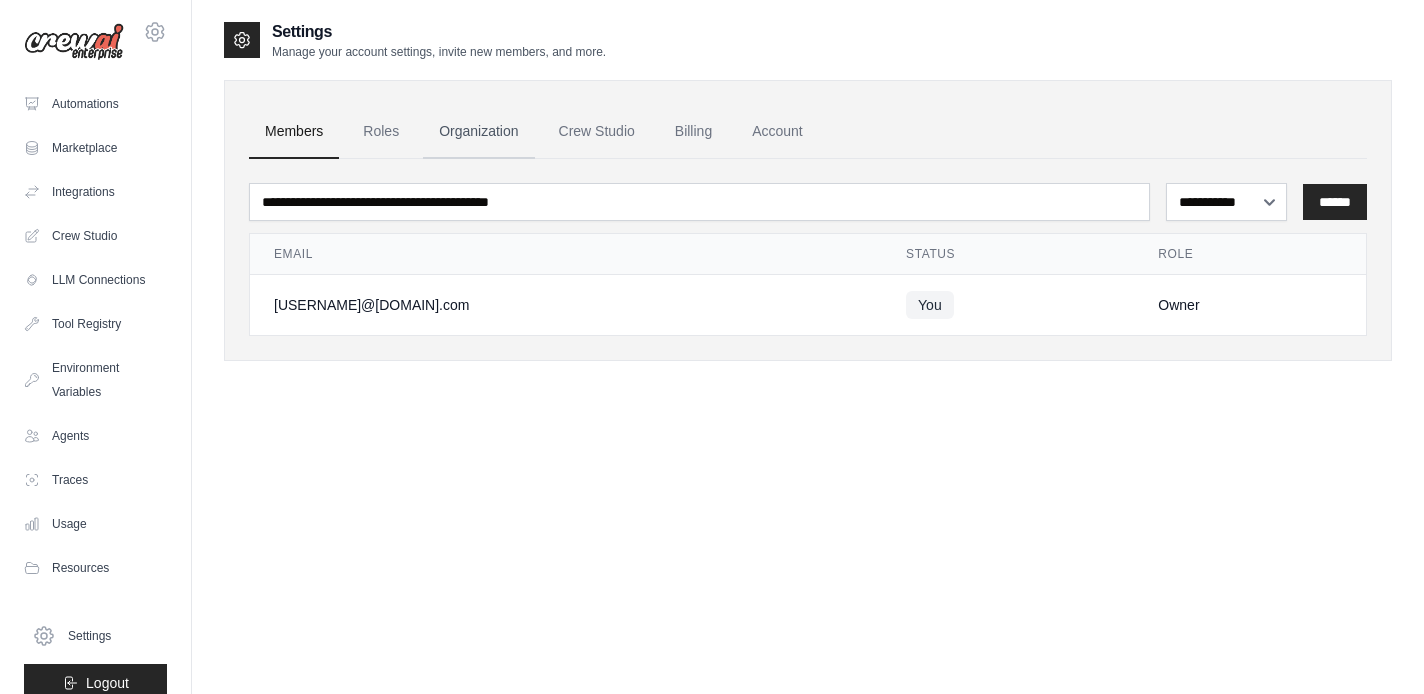 click on "Organization" at bounding box center (478, 132) 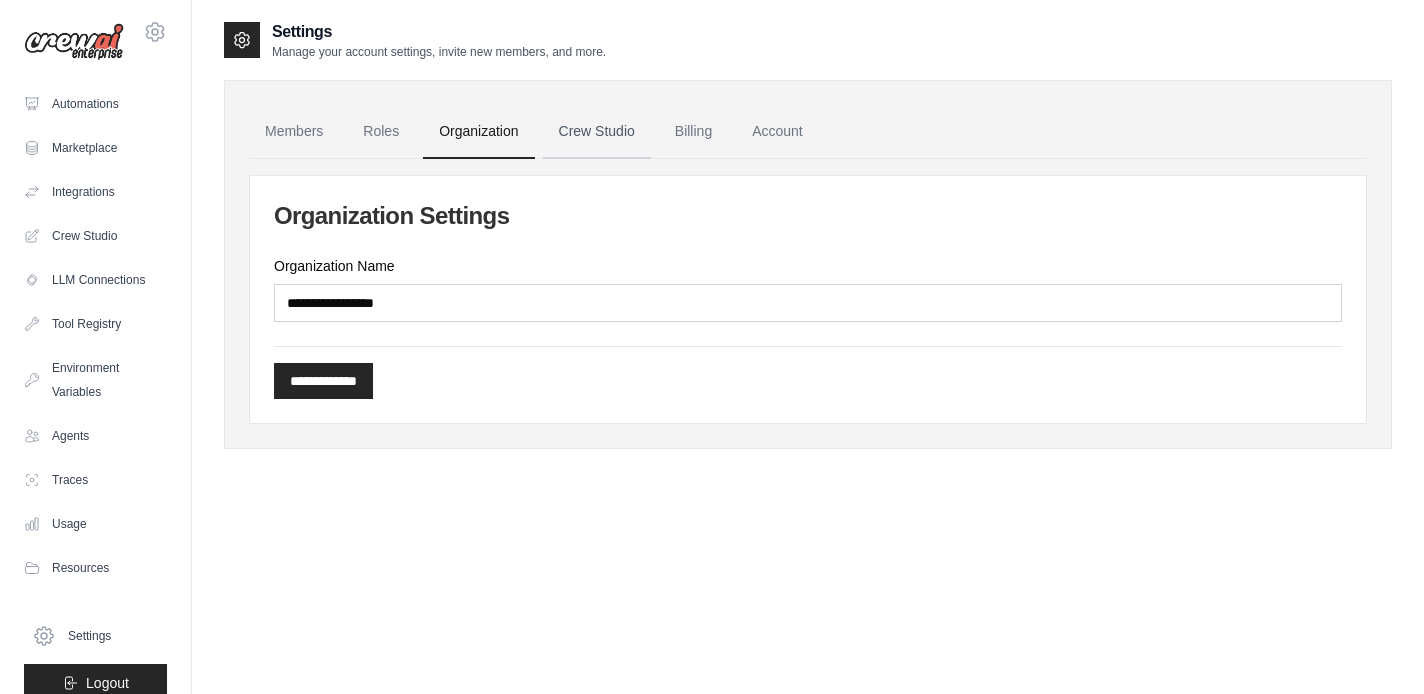 click on "Crew Studio" at bounding box center (597, 132) 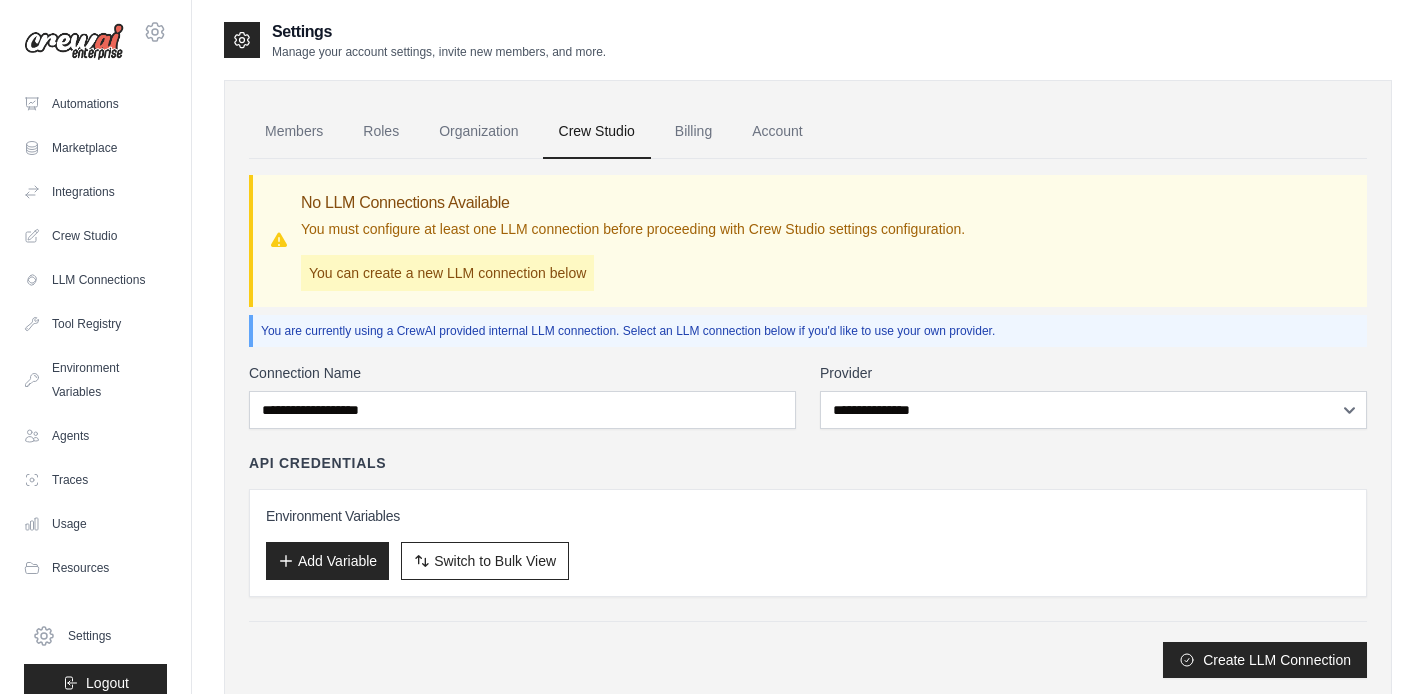 scroll, scrollTop: 0, scrollLeft: 0, axis: both 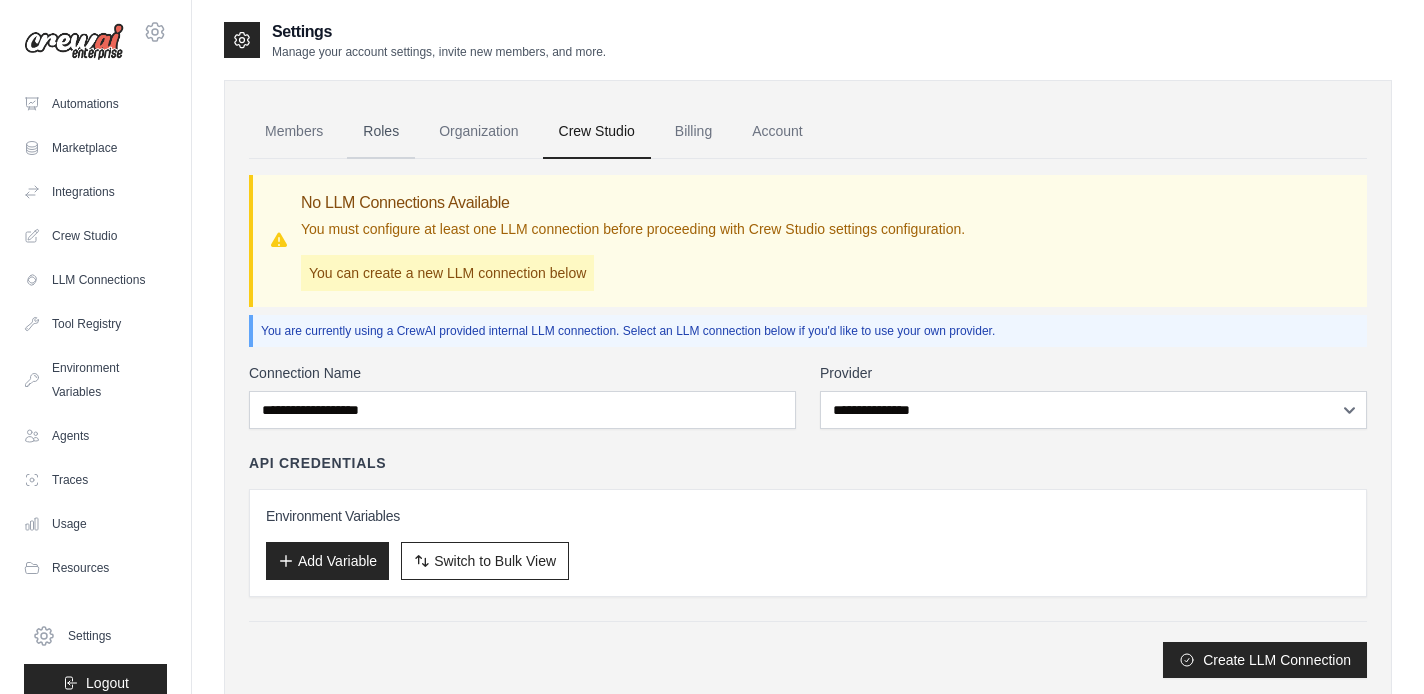 click on "Roles" at bounding box center [381, 132] 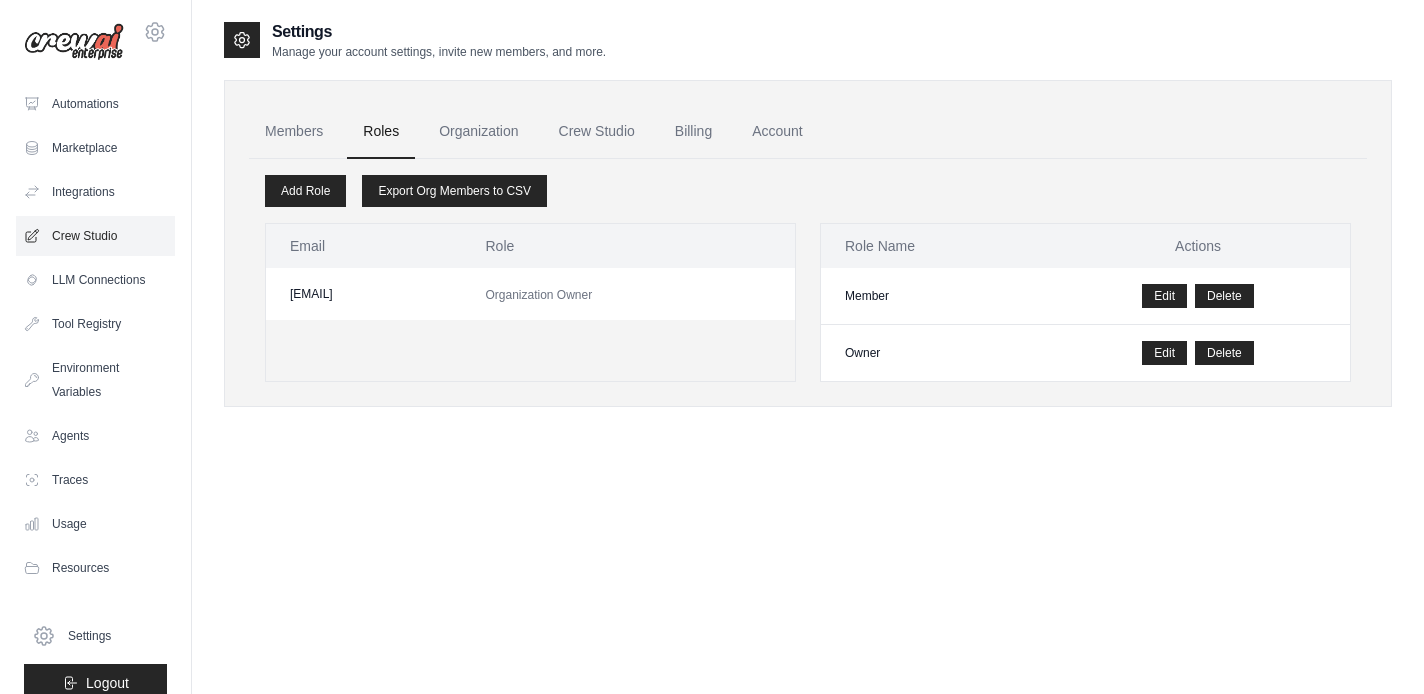 click on "Crew Studio" at bounding box center [95, 236] 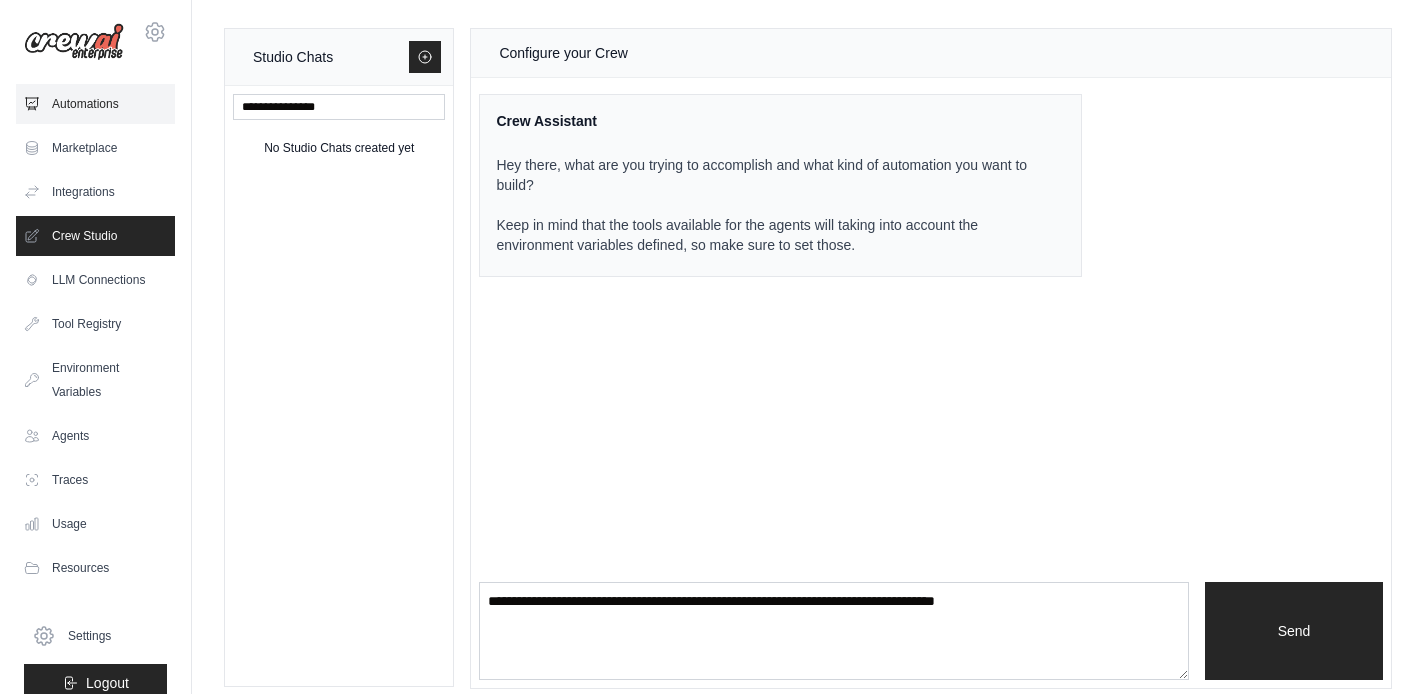 click on "Automations" at bounding box center (95, 104) 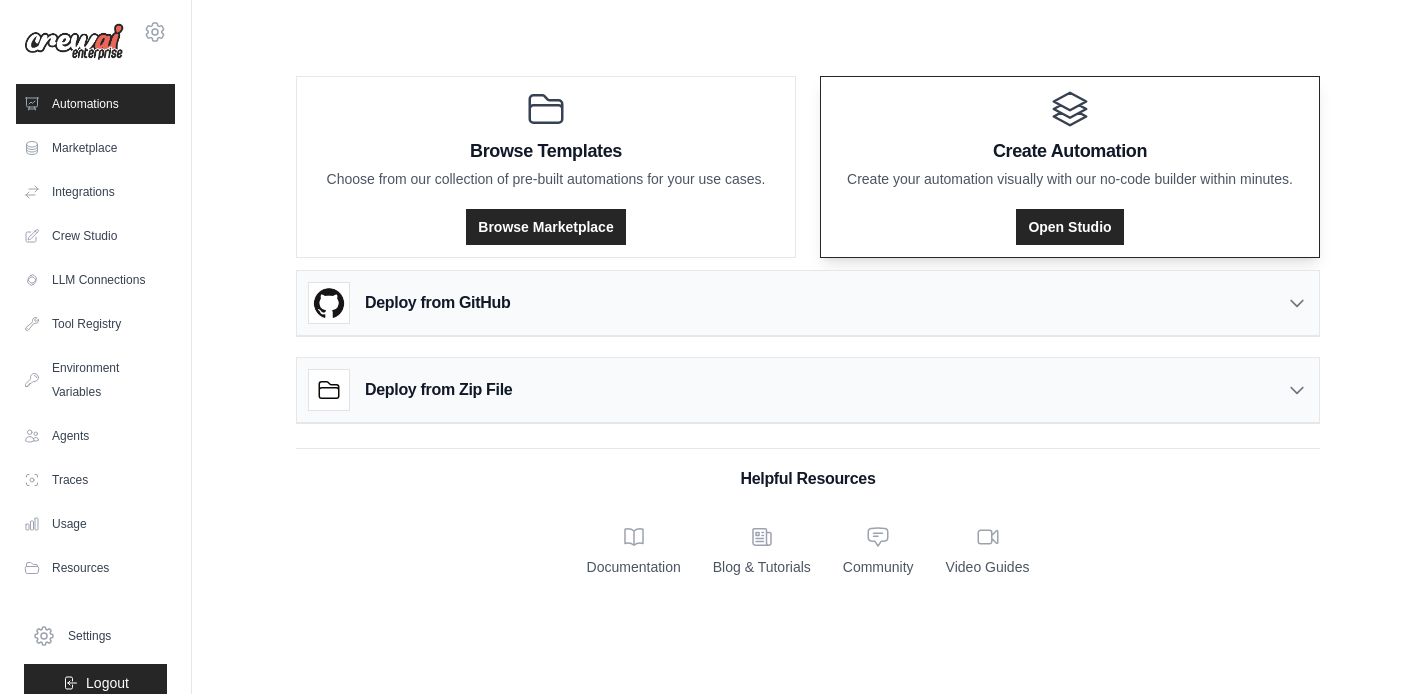 click on "Open Studio" at bounding box center [1070, 221] 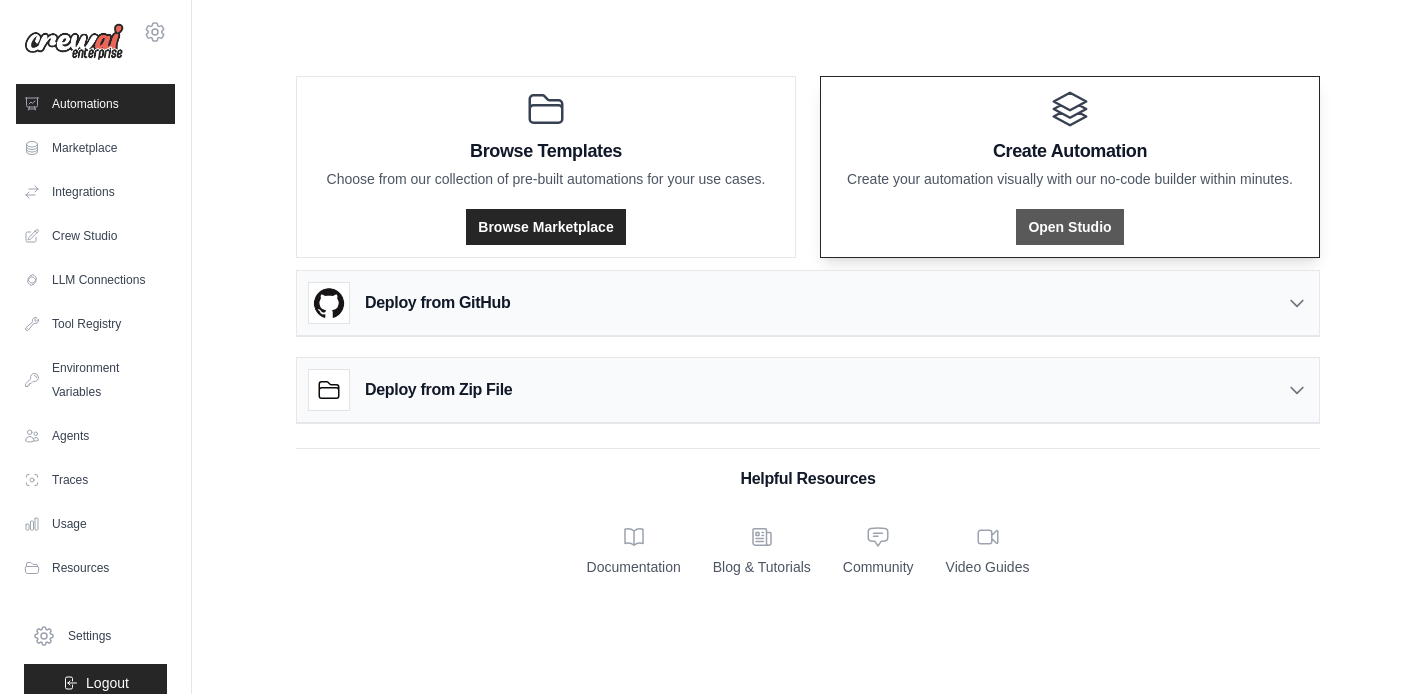 click on "Open Studio" at bounding box center (1069, 227) 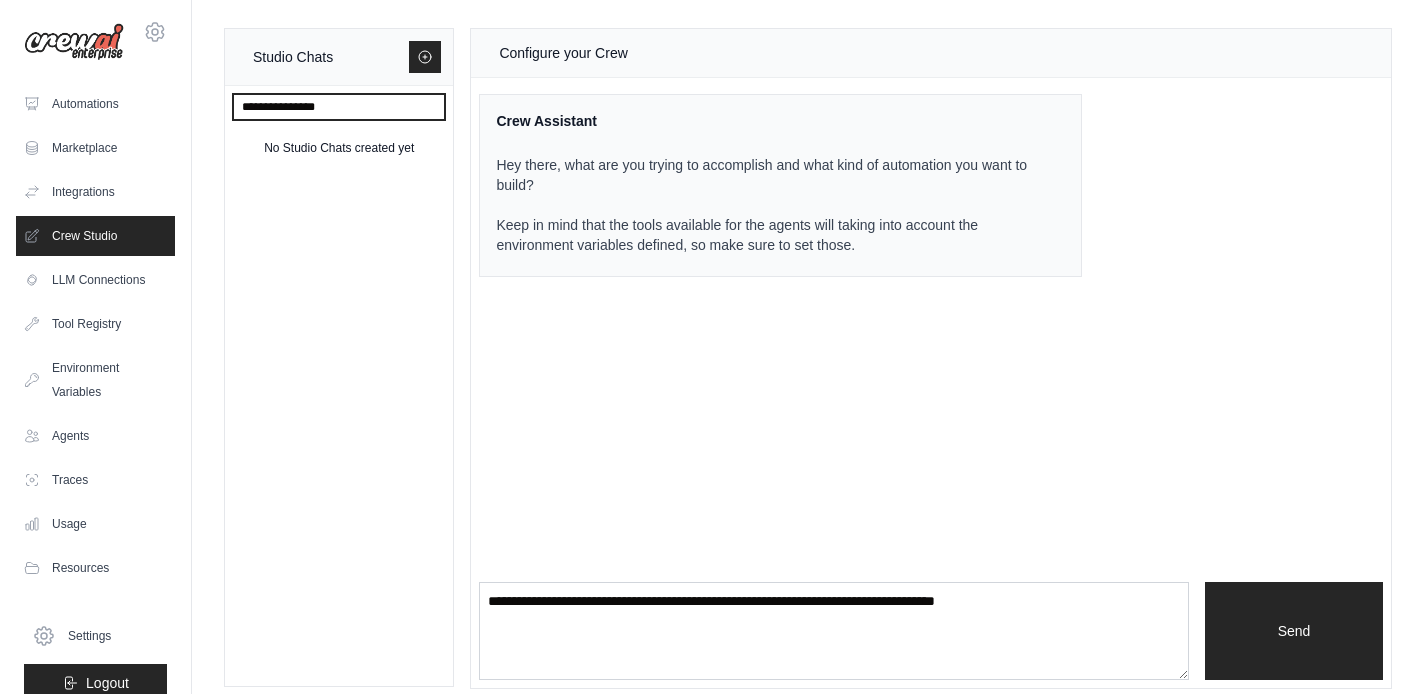 click at bounding box center (339, 107) 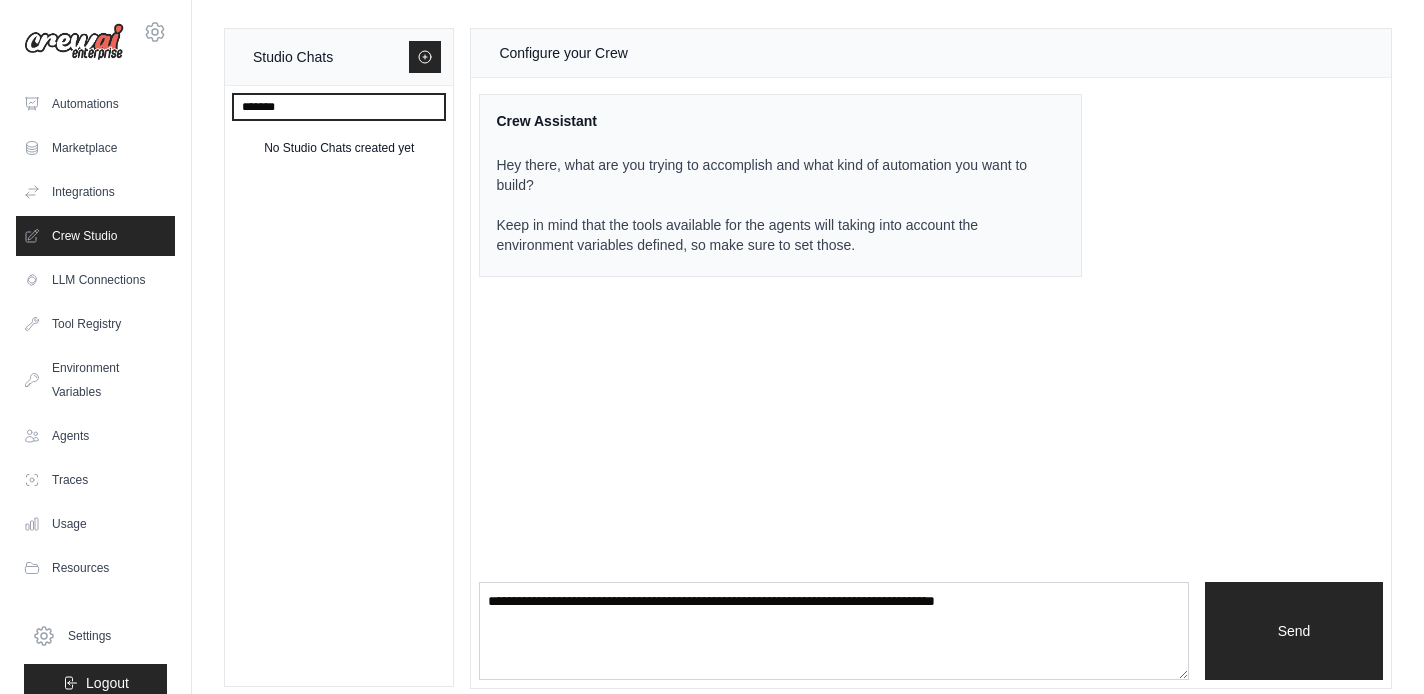type on "******" 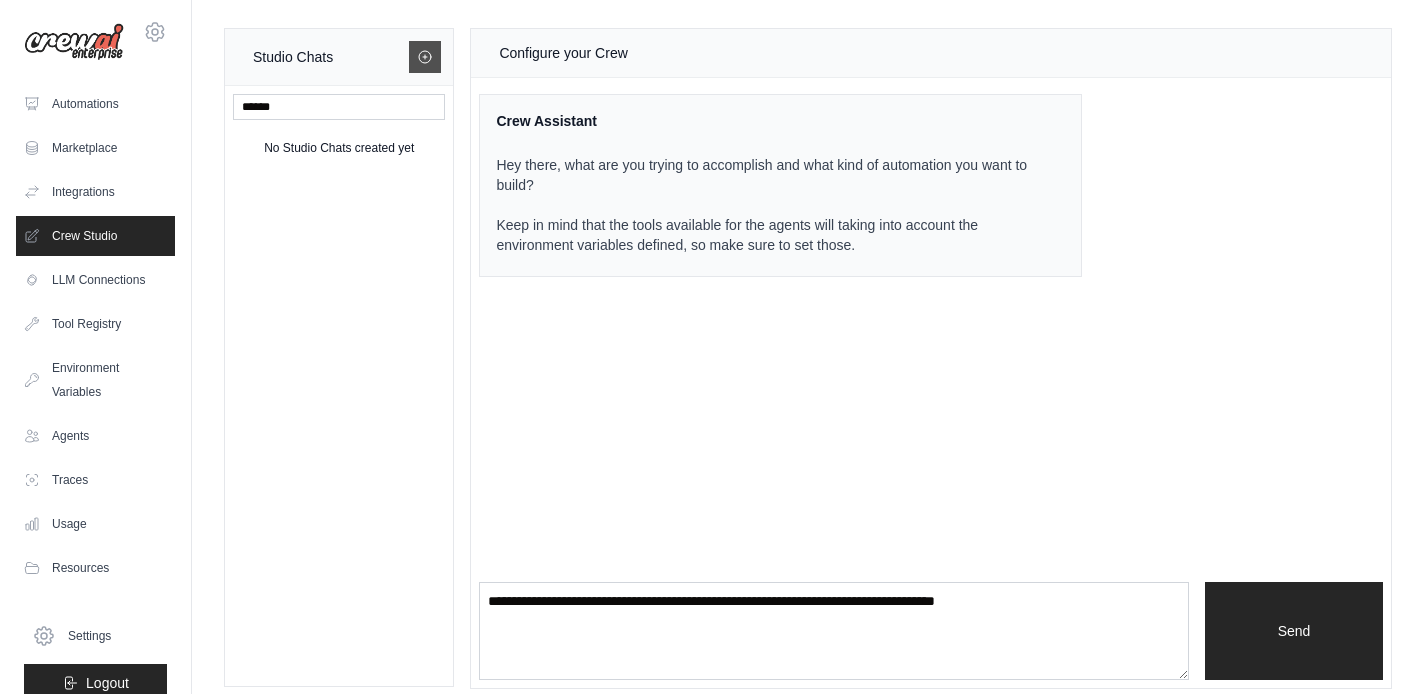 click 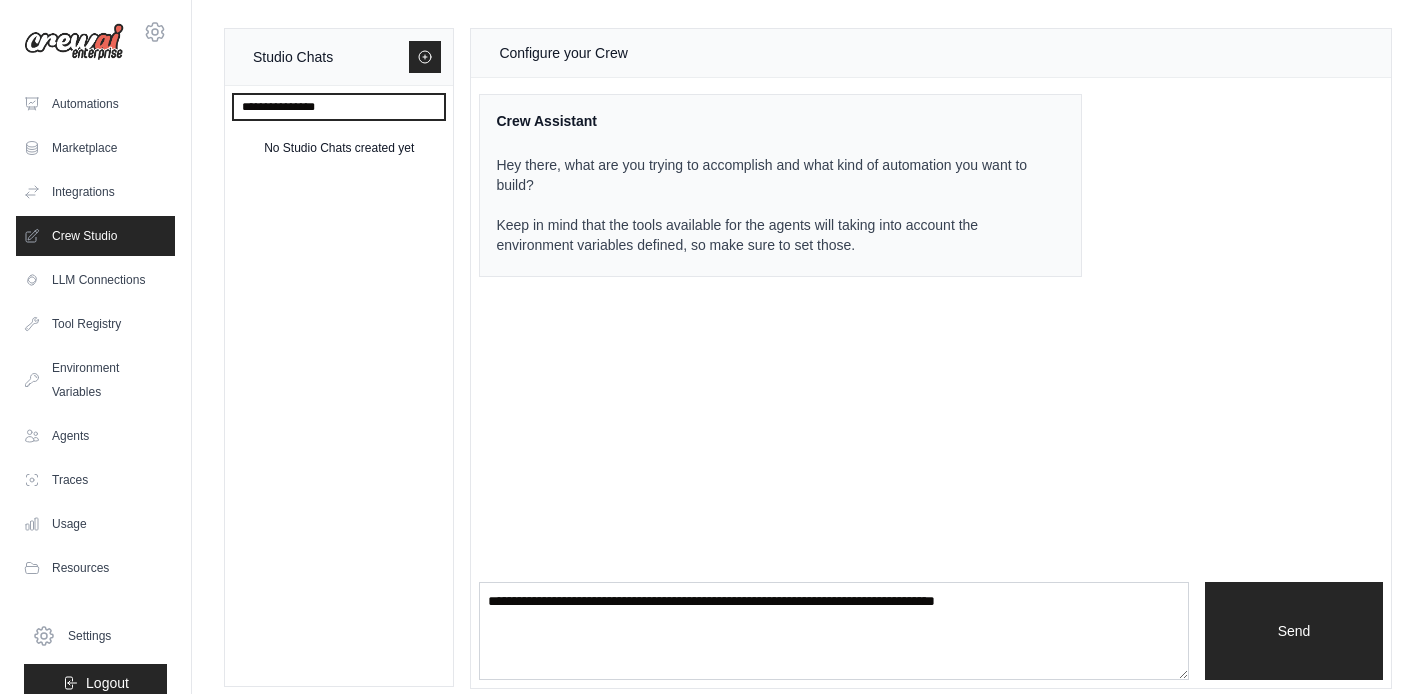 click at bounding box center (339, 107) 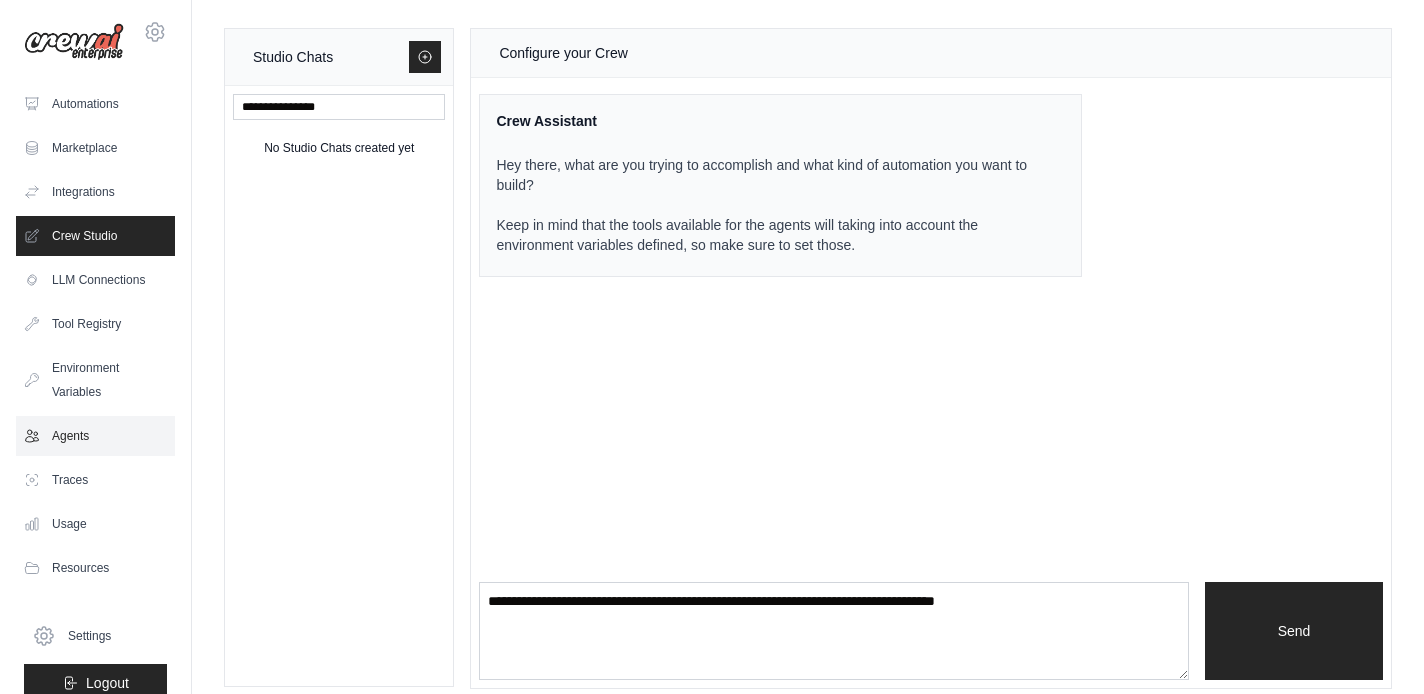 click on "Agents" at bounding box center [95, 436] 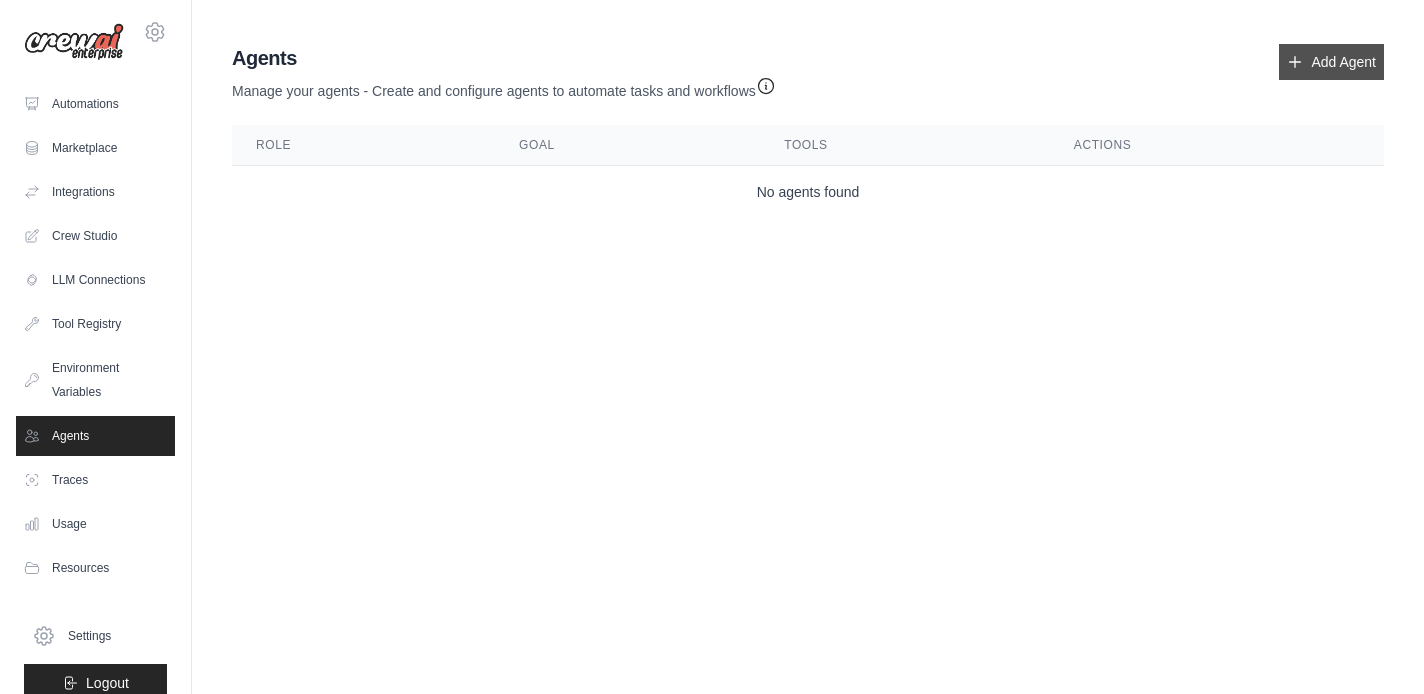 click on "Add Agent" at bounding box center (1331, 62) 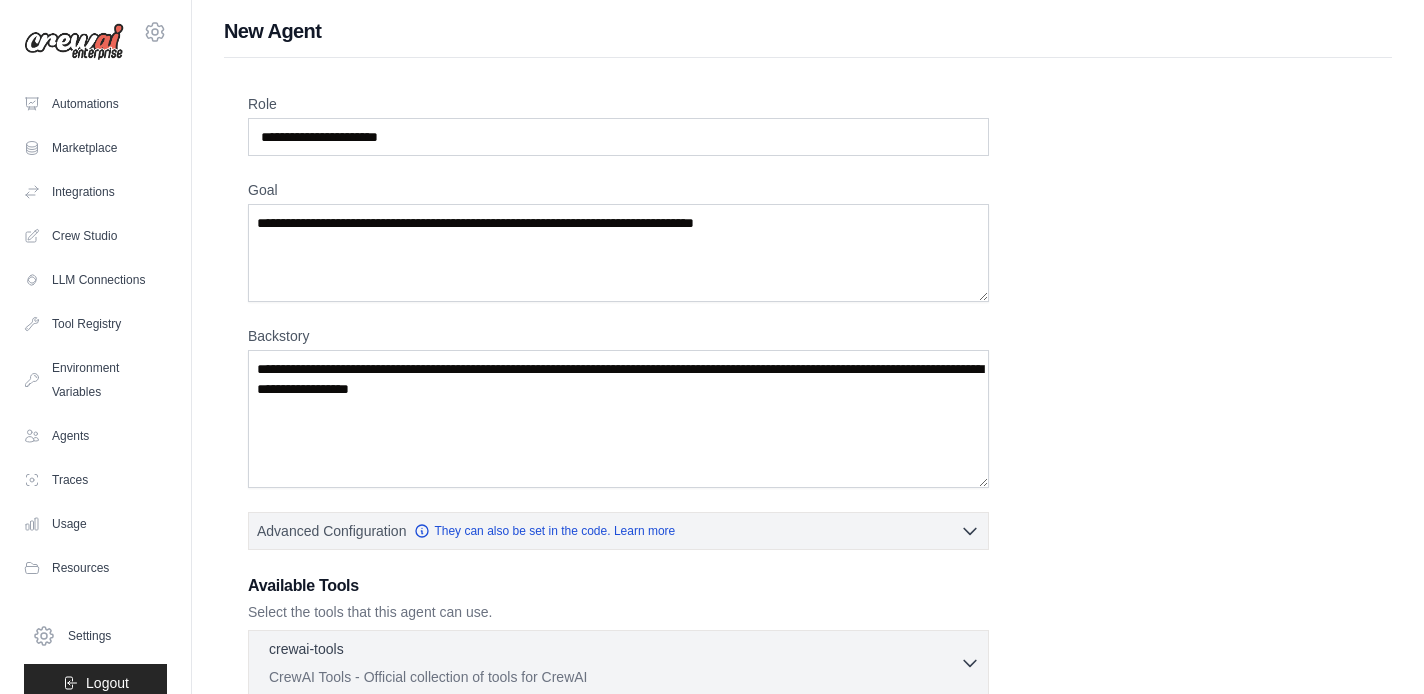 scroll, scrollTop: 0, scrollLeft: 0, axis: both 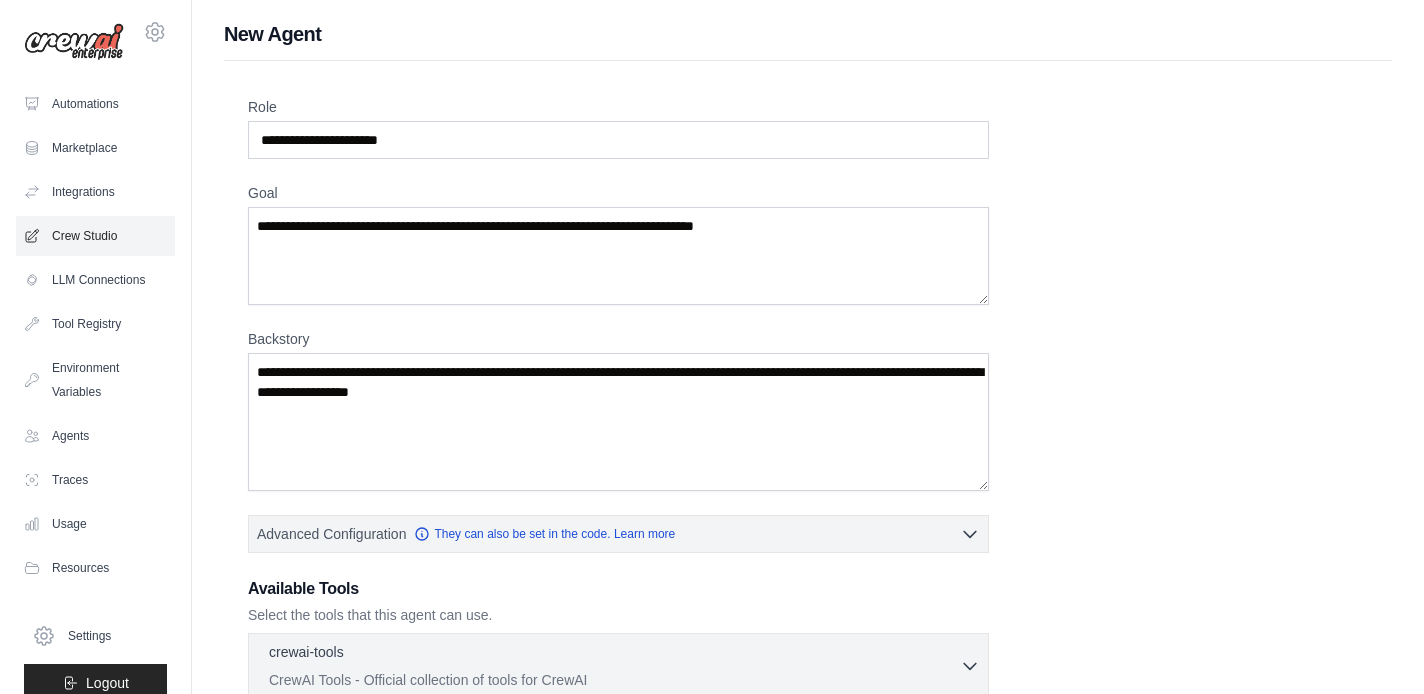 click on "Crew Studio" at bounding box center [95, 236] 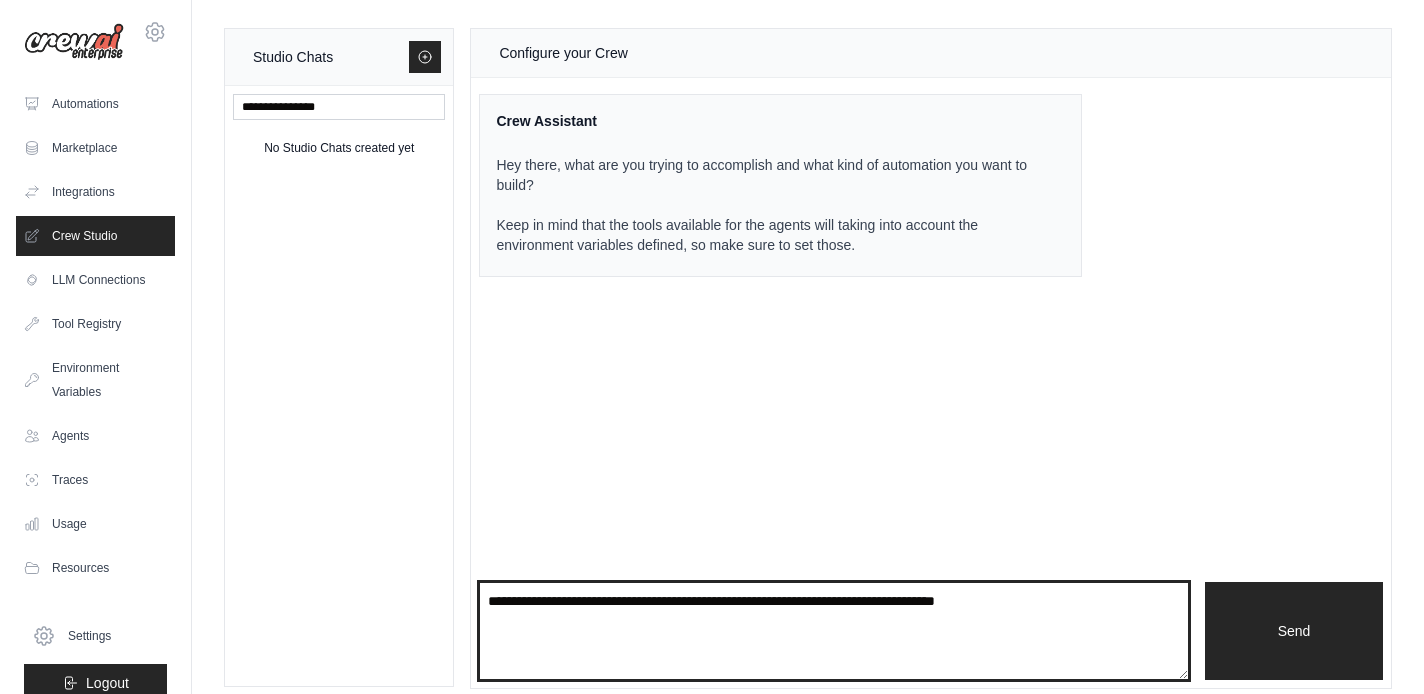 click at bounding box center (834, 631) 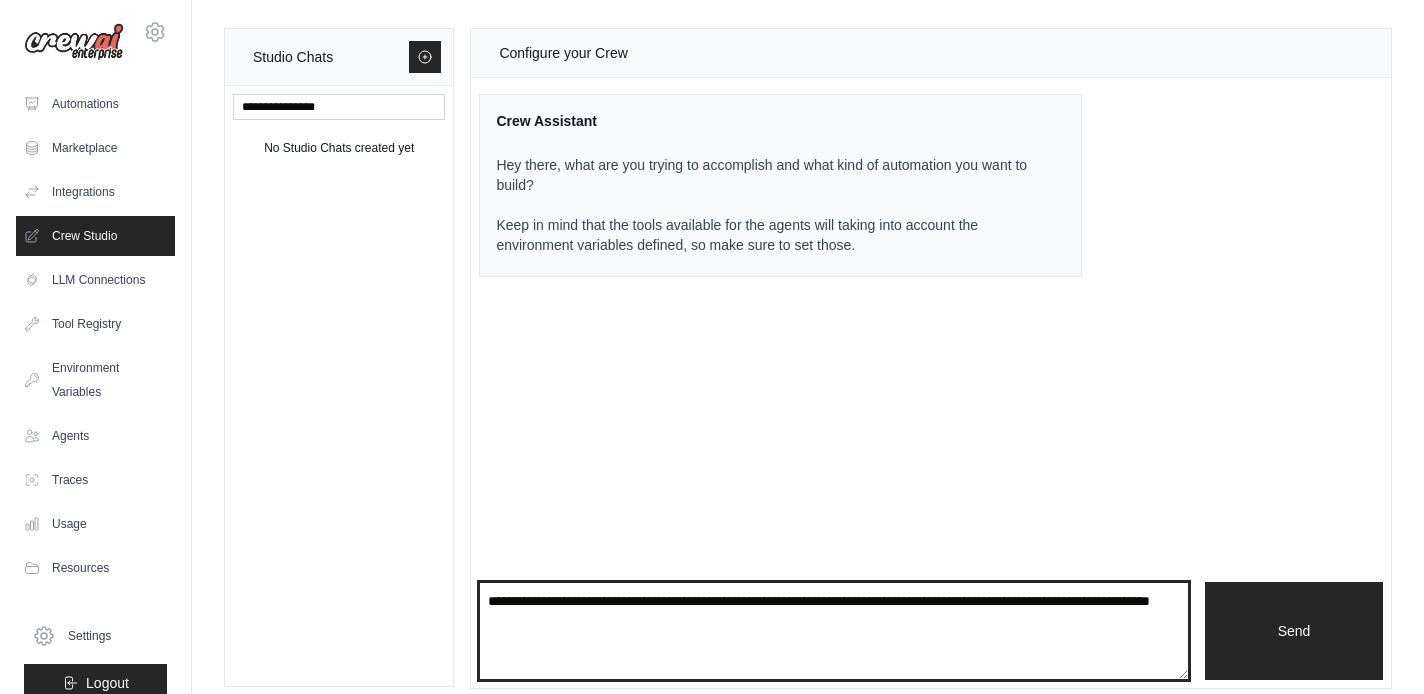 type on "**********" 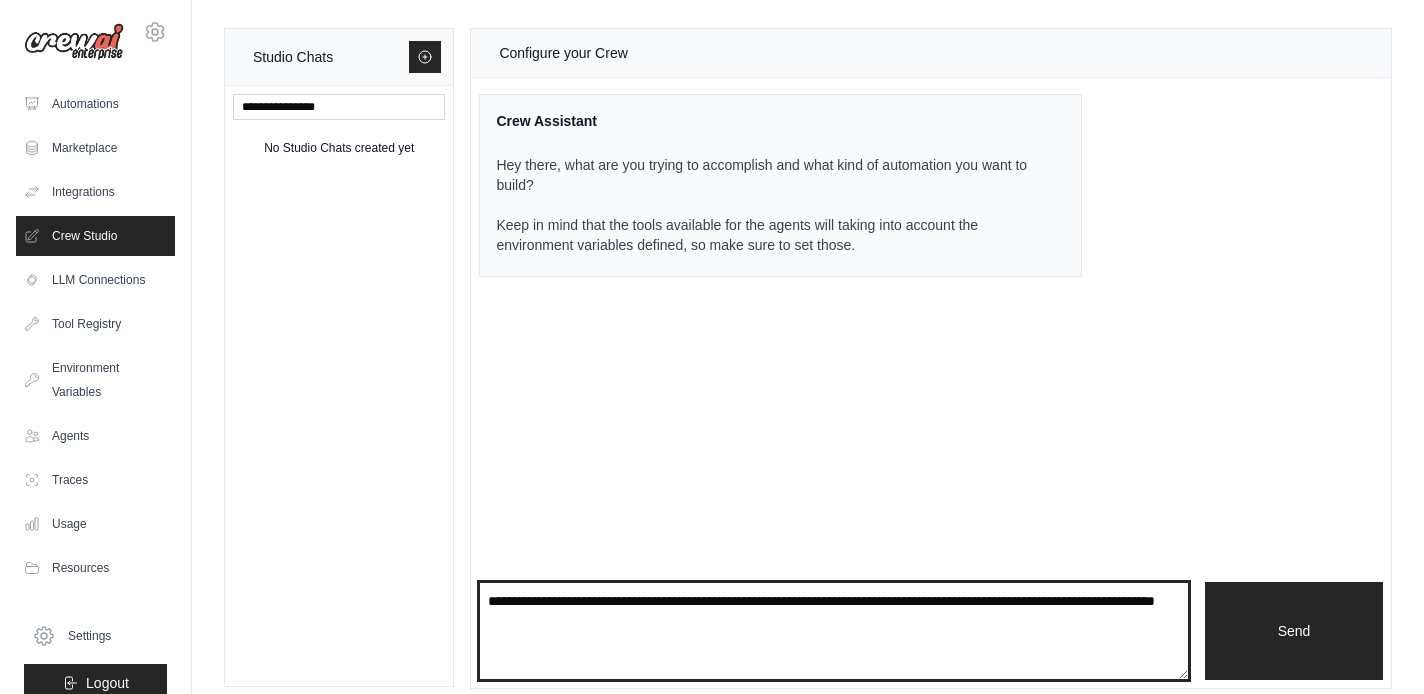 type 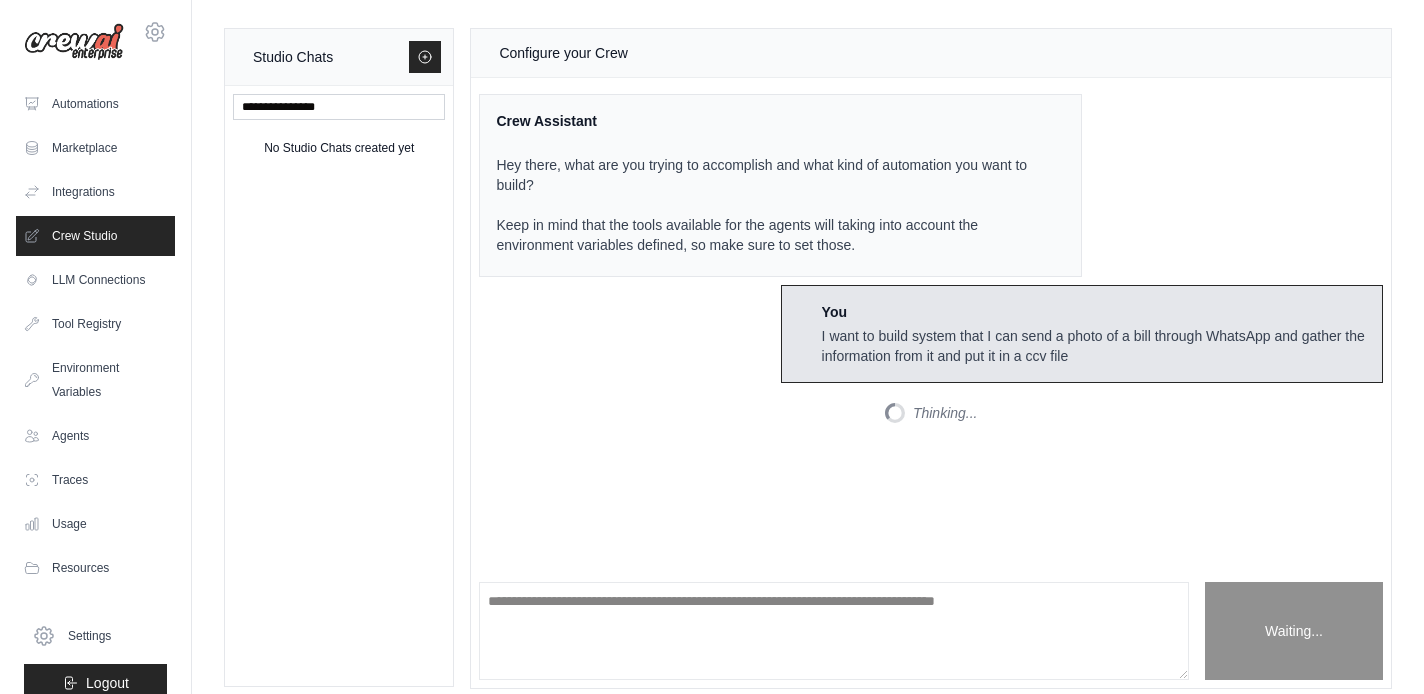scroll, scrollTop: 193, scrollLeft: 0, axis: vertical 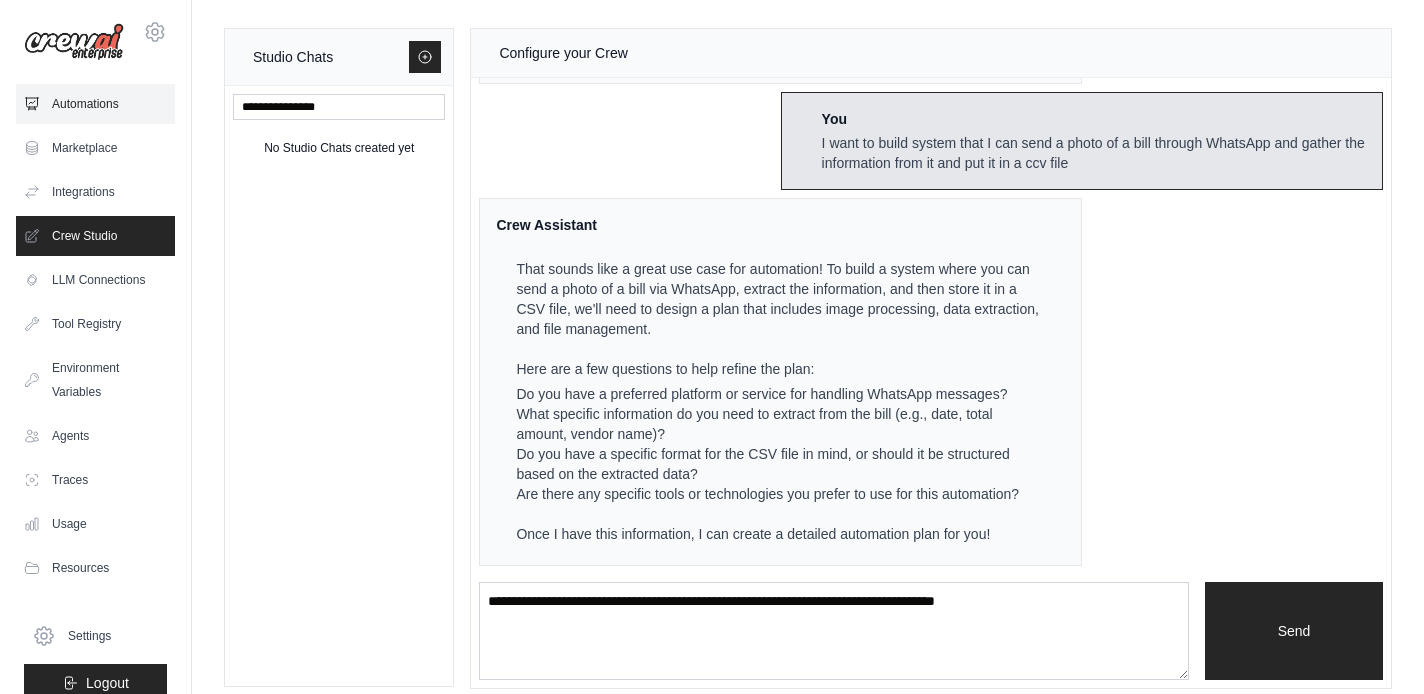 click on "Automations" at bounding box center (95, 104) 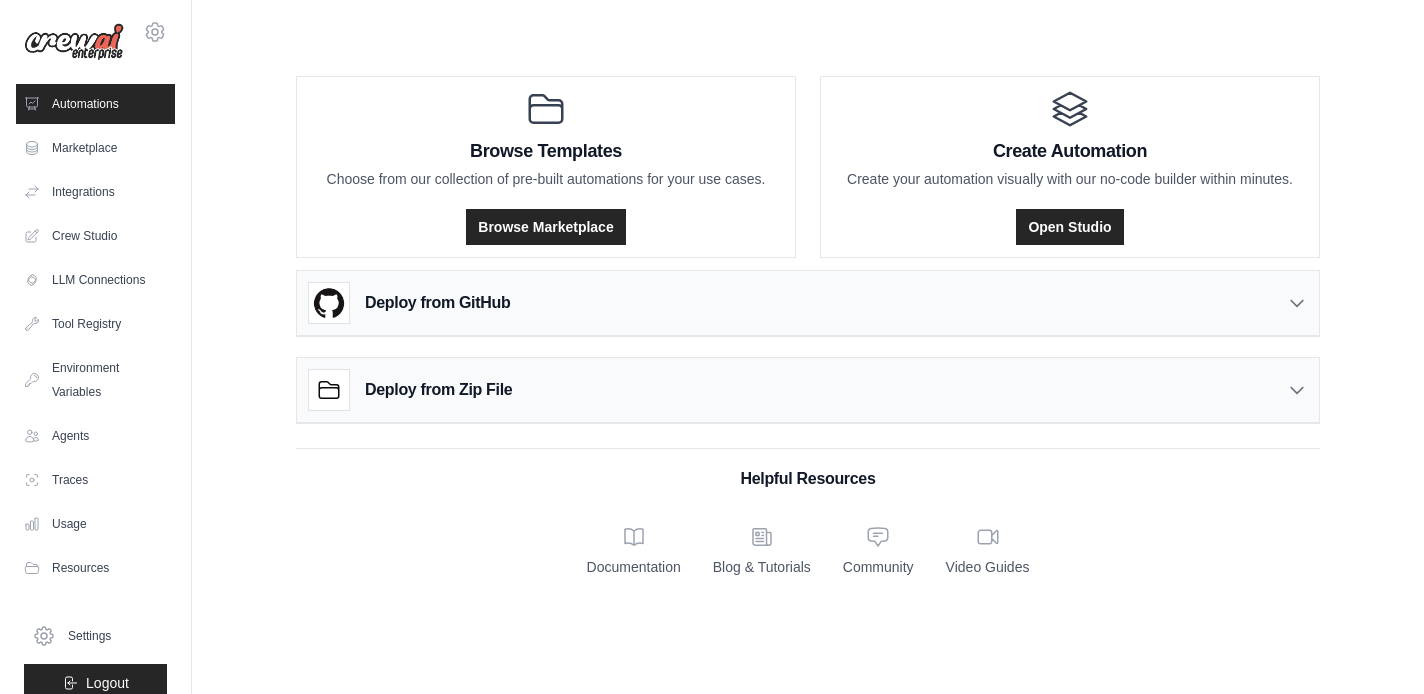 click 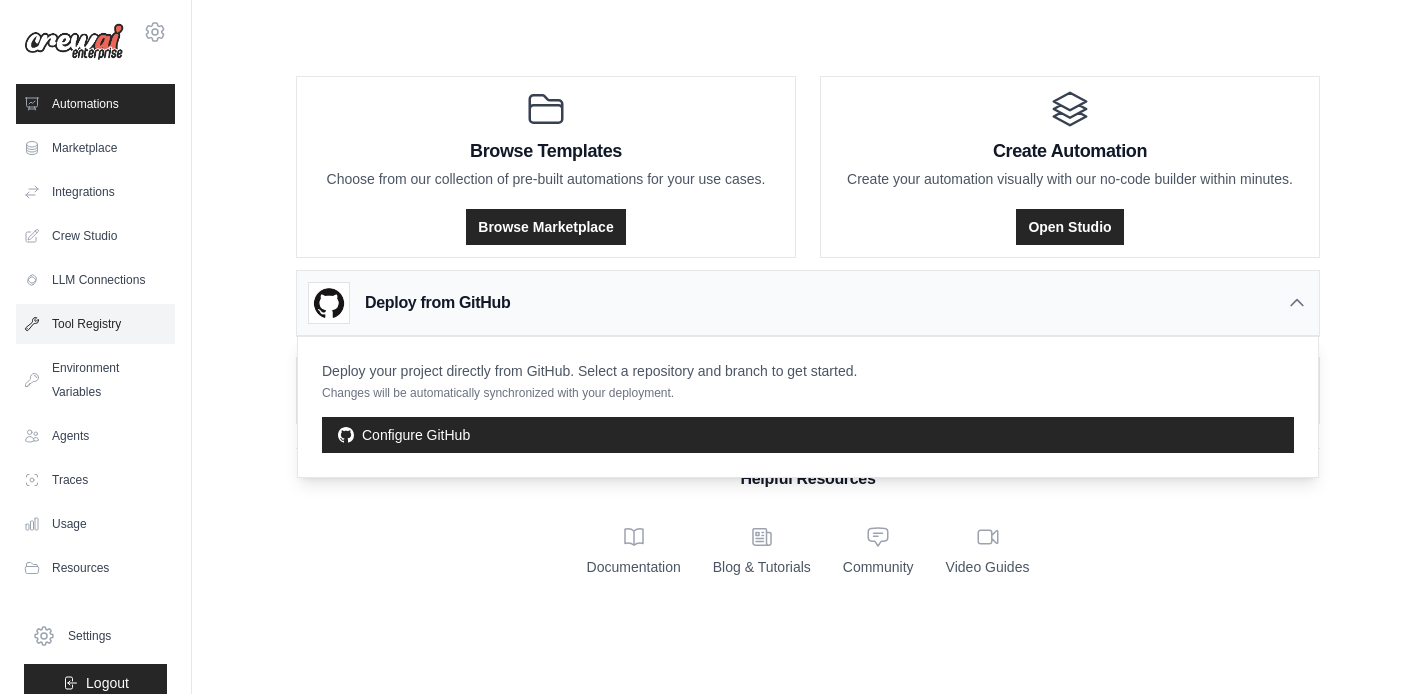 click on "Tool Registry" at bounding box center [95, 324] 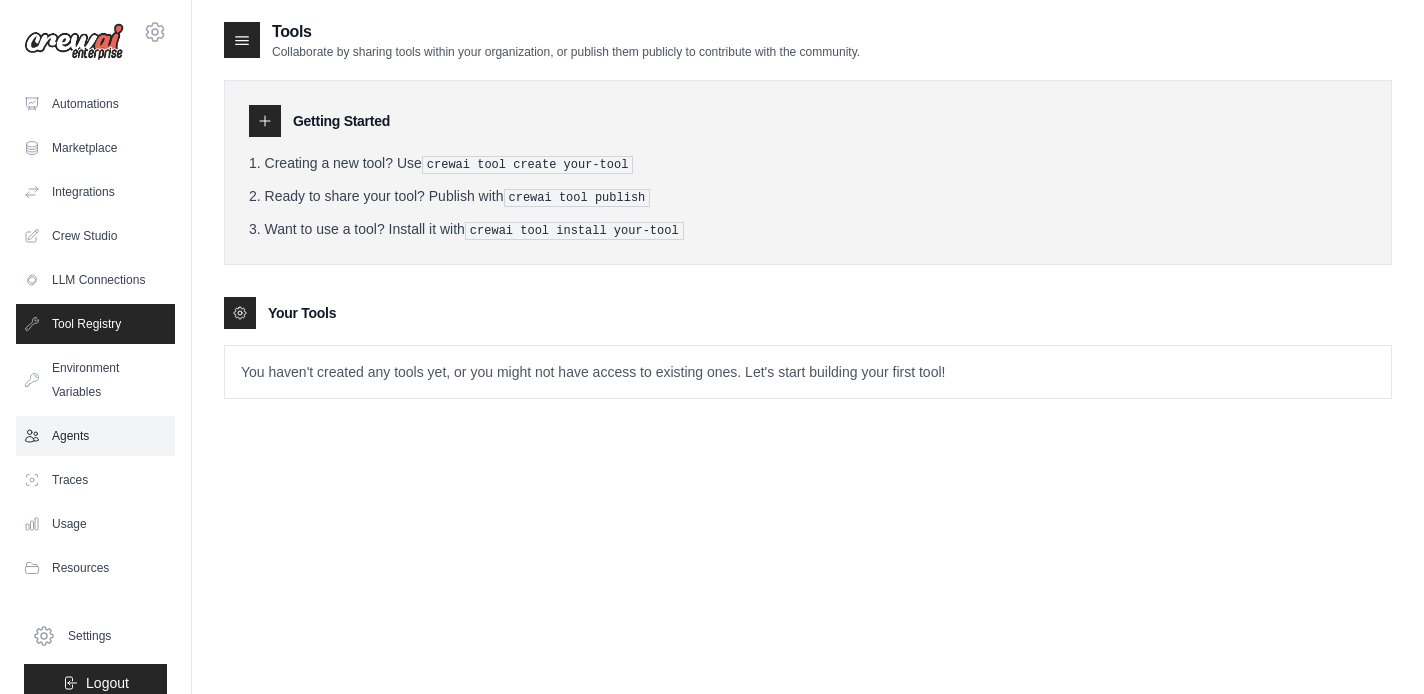 click on "Agents" at bounding box center (95, 436) 